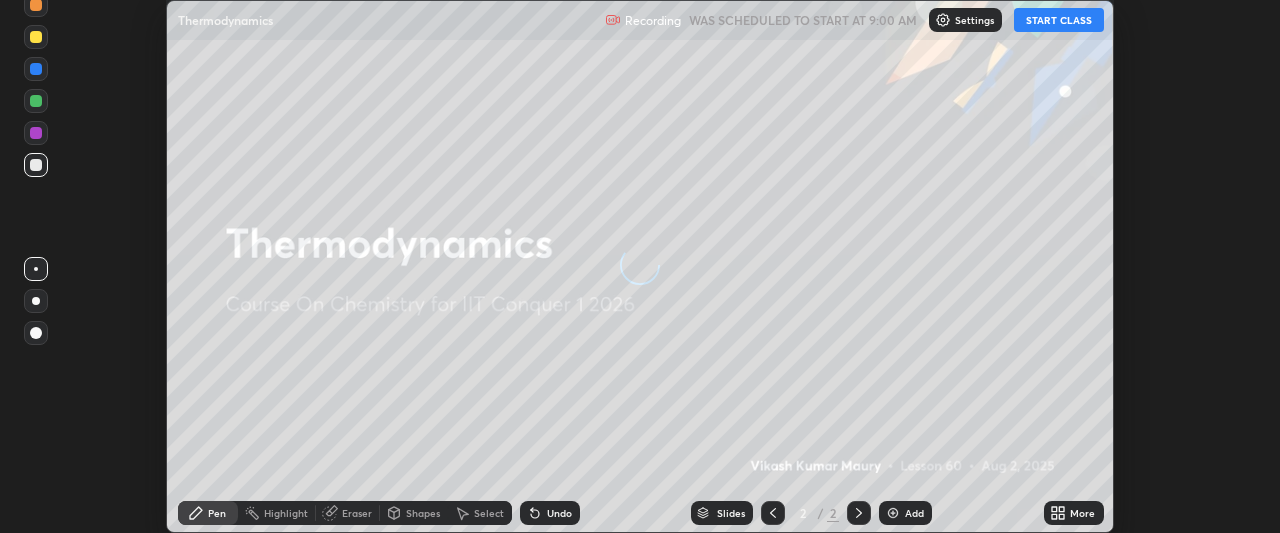 scroll, scrollTop: 0, scrollLeft: 0, axis: both 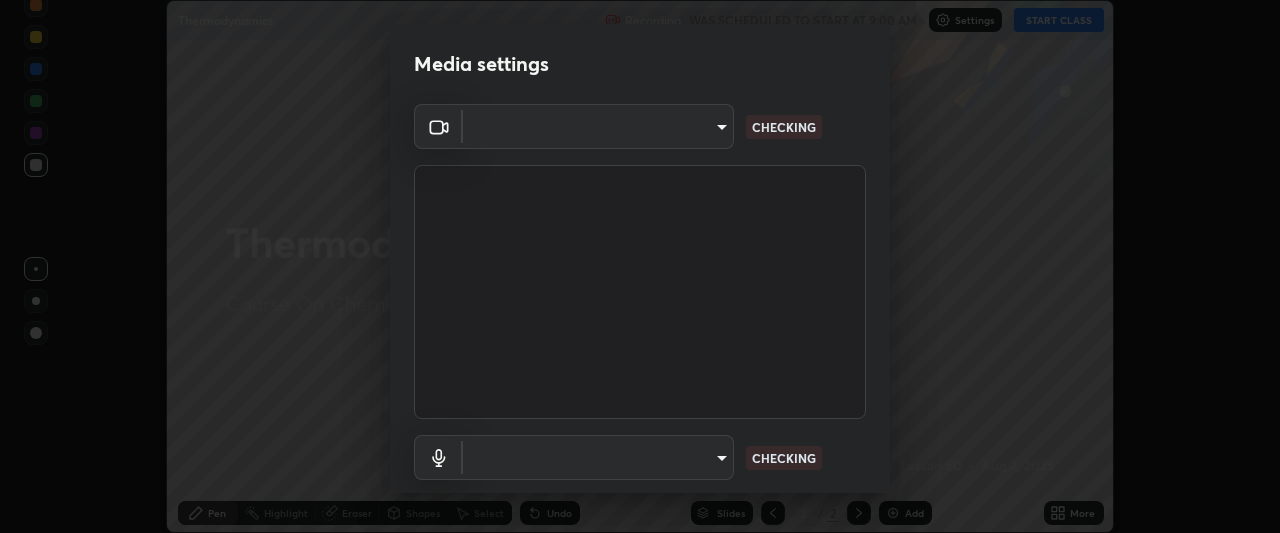 type on "9c5db0e3d6bf80210af106929d999d9f929c5ea5bbb961195660b7f823e2c793" 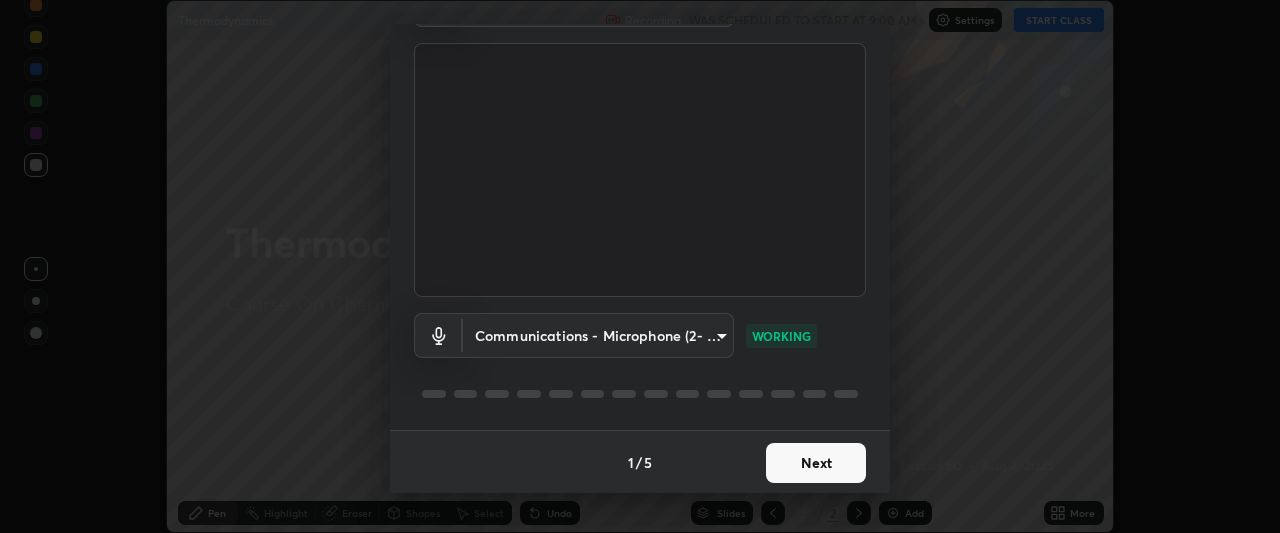 scroll, scrollTop: 123, scrollLeft: 0, axis: vertical 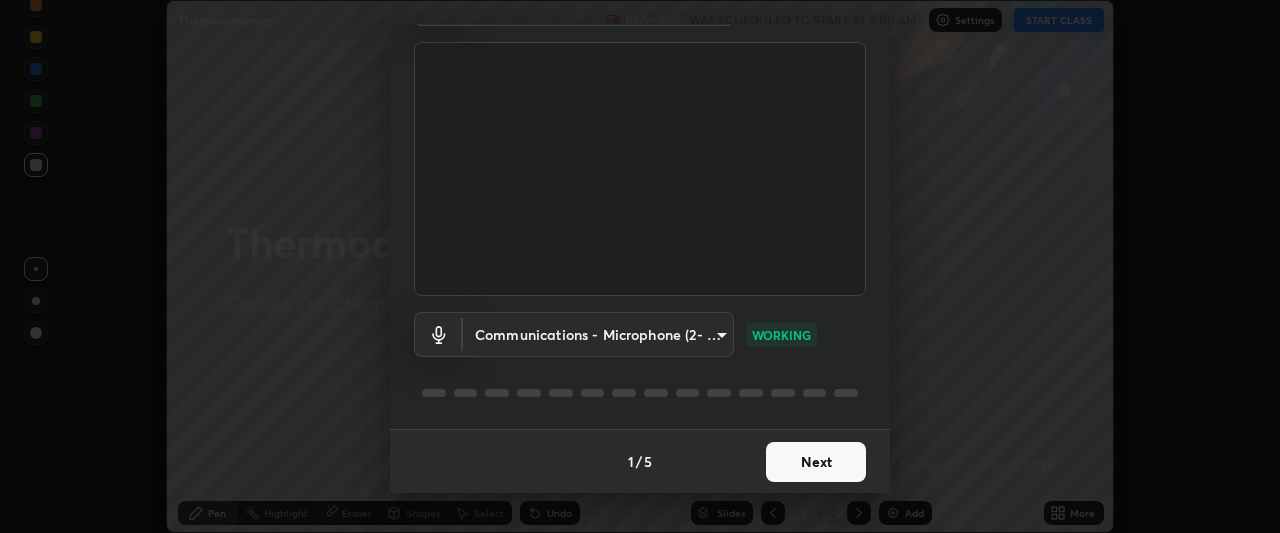 click on "Next" at bounding box center (816, 462) 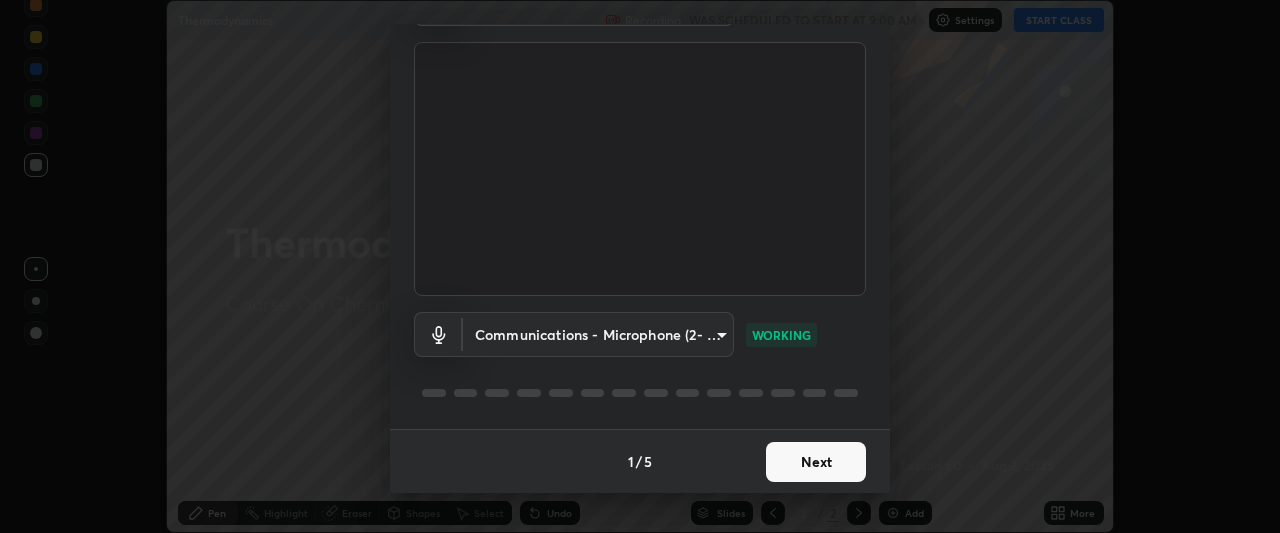 scroll, scrollTop: 0, scrollLeft: 0, axis: both 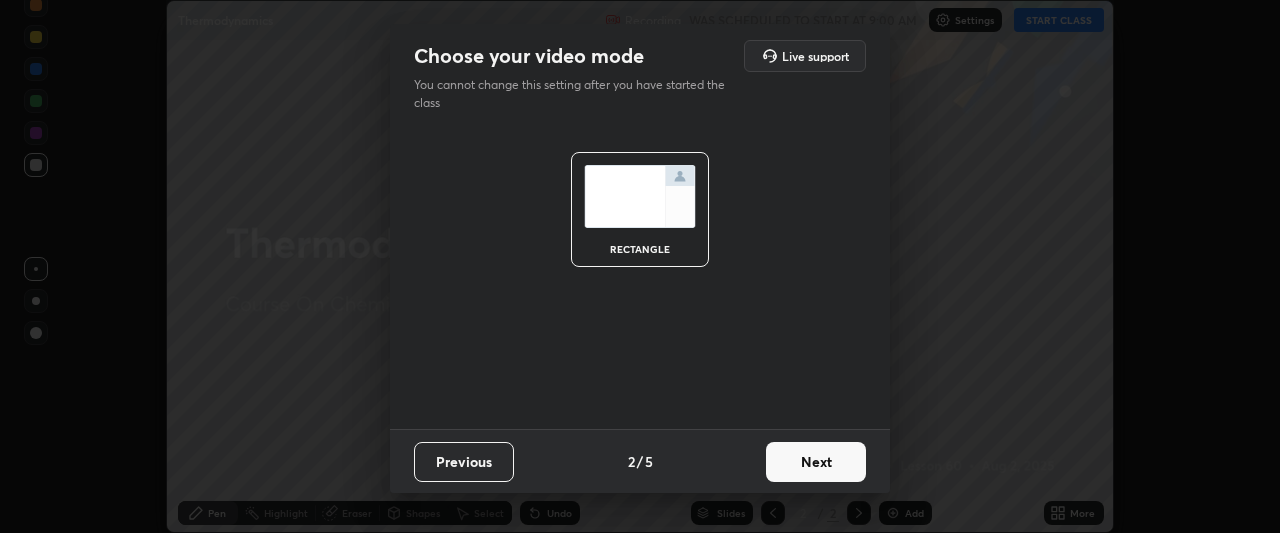 click on "Next" at bounding box center (816, 462) 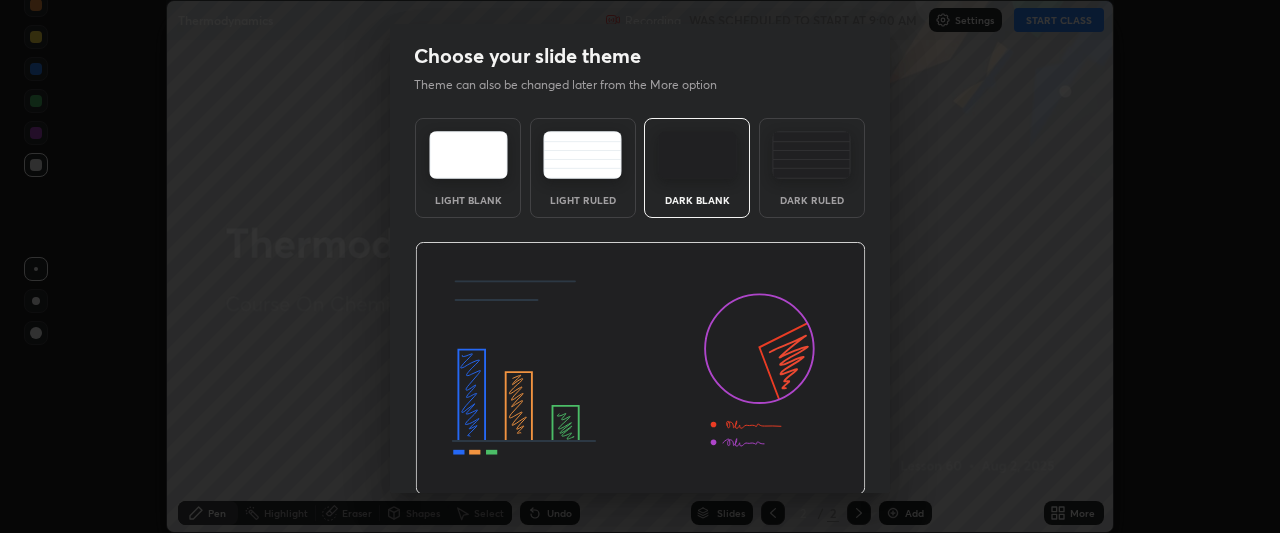 scroll, scrollTop: 67, scrollLeft: 0, axis: vertical 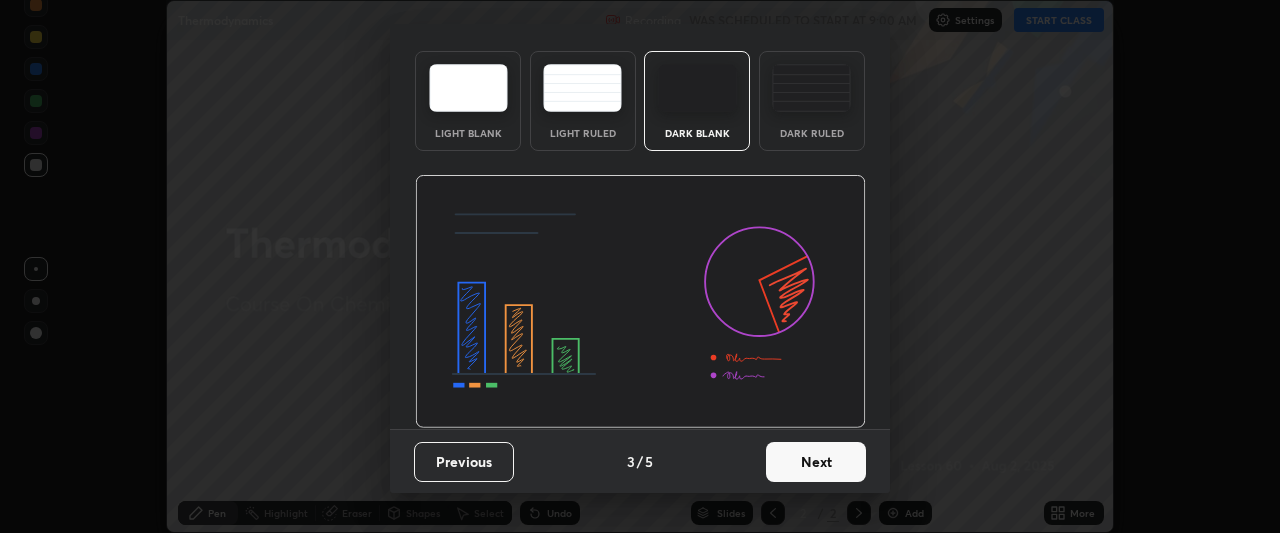 click on "Next" at bounding box center [816, 462] 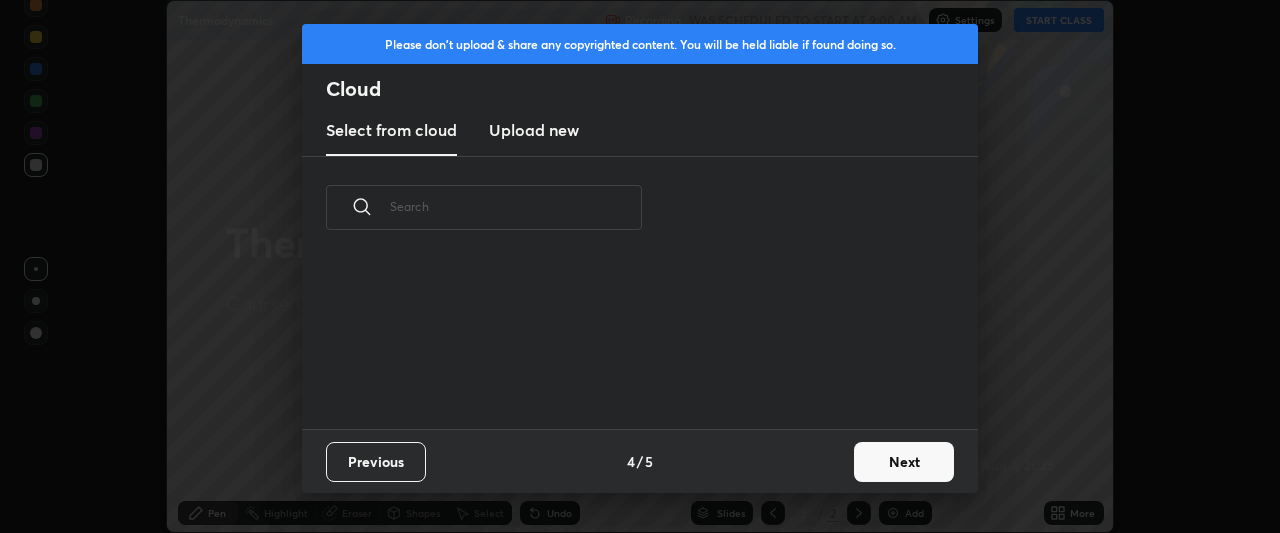 click on "Next" at bounding box center (904, 462) 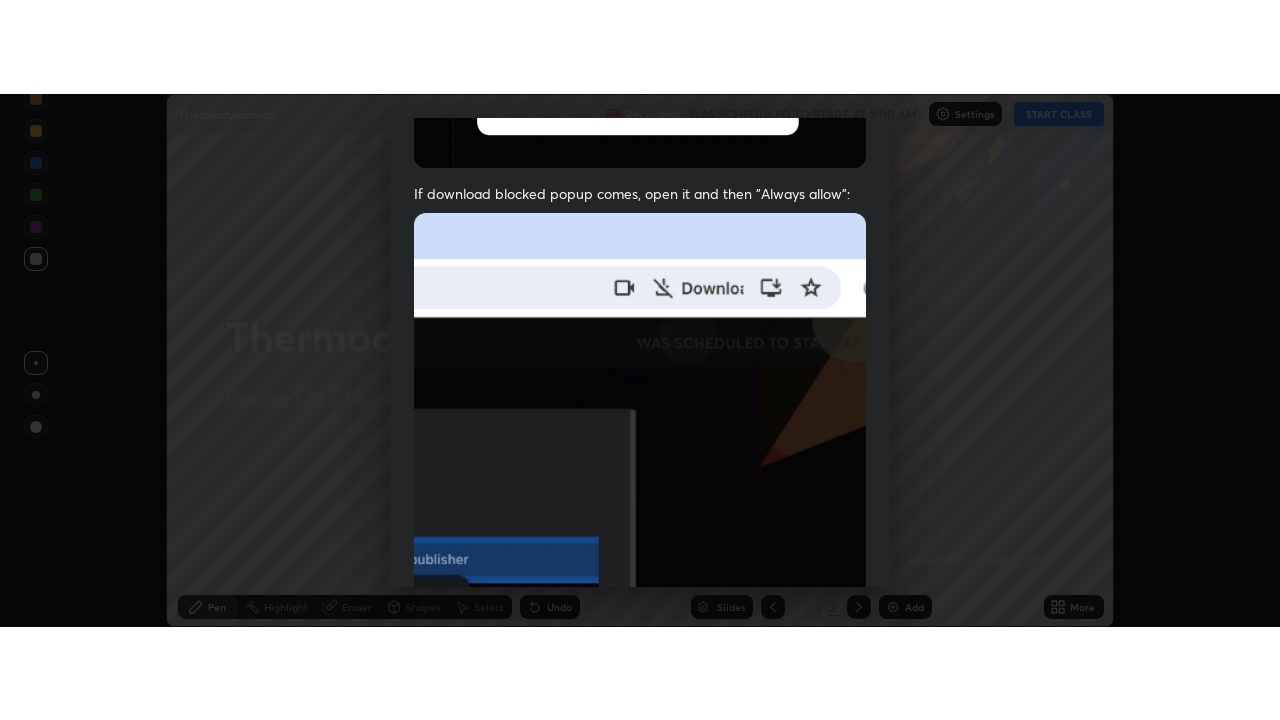 scroll, scrollTop: 531, scrollLeft: 0, axis: vertical 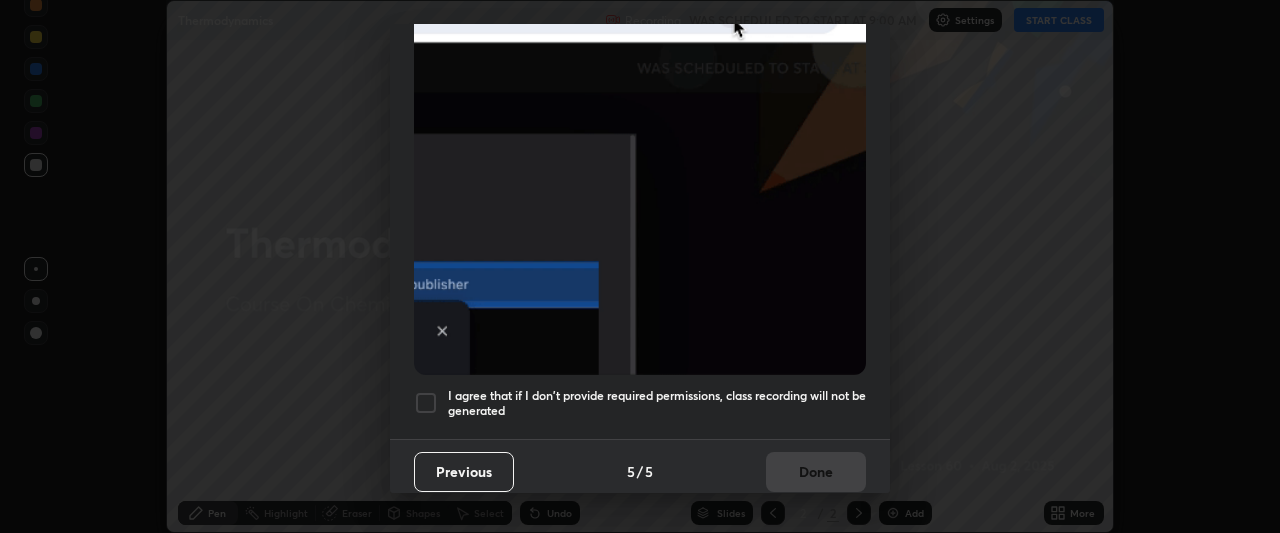click at bounding box center [426, 403] 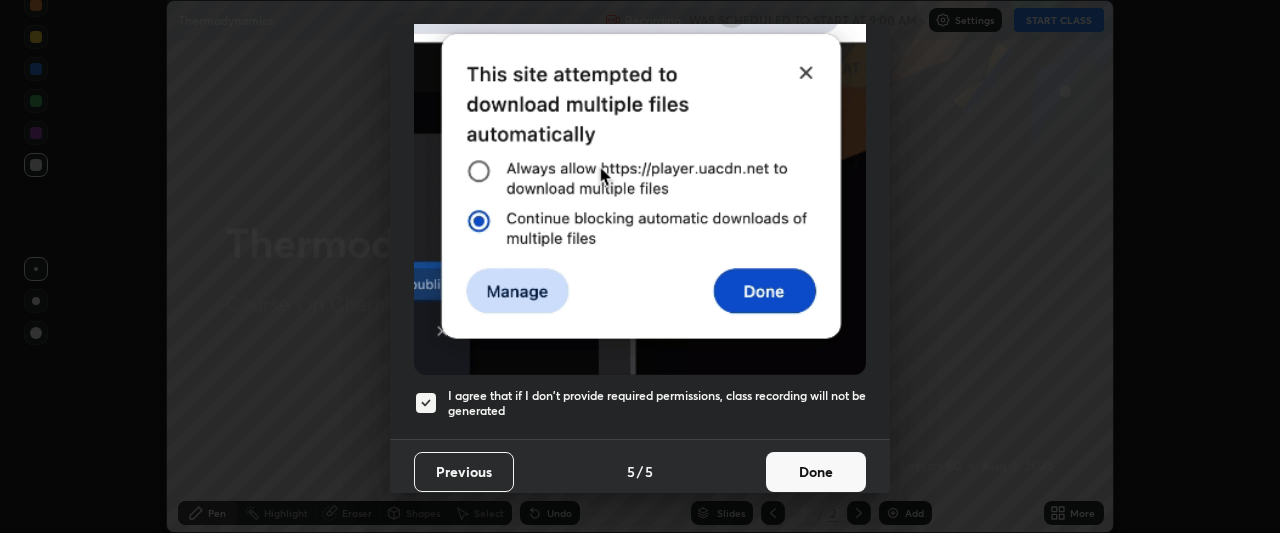 click on "Done" at bounding box center [816, 472] 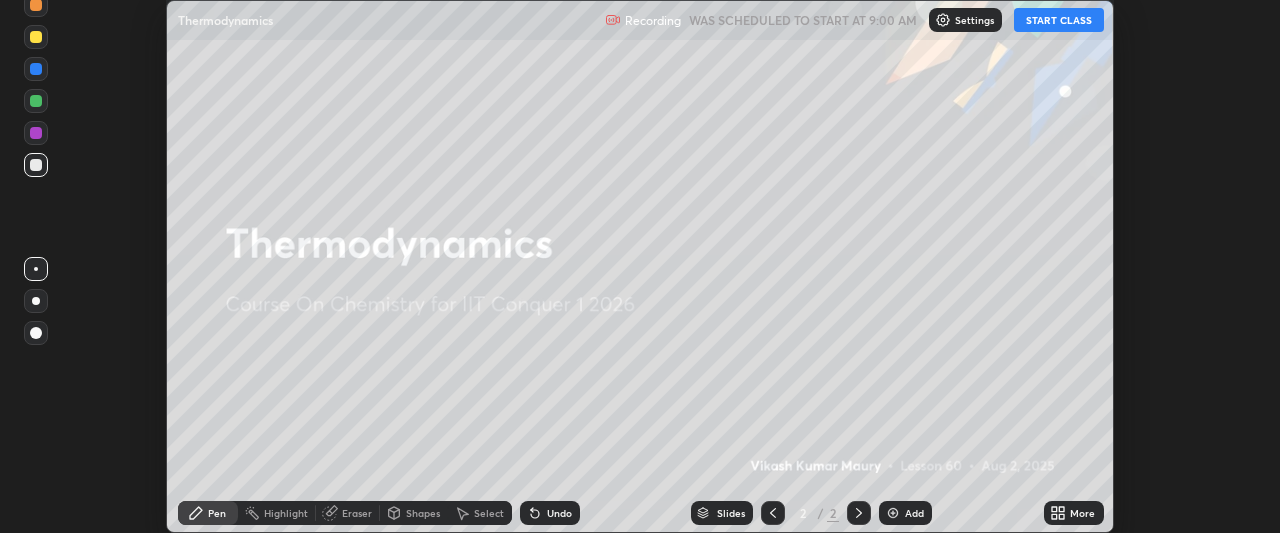 click on "More" at bounding box center [1074, 513] 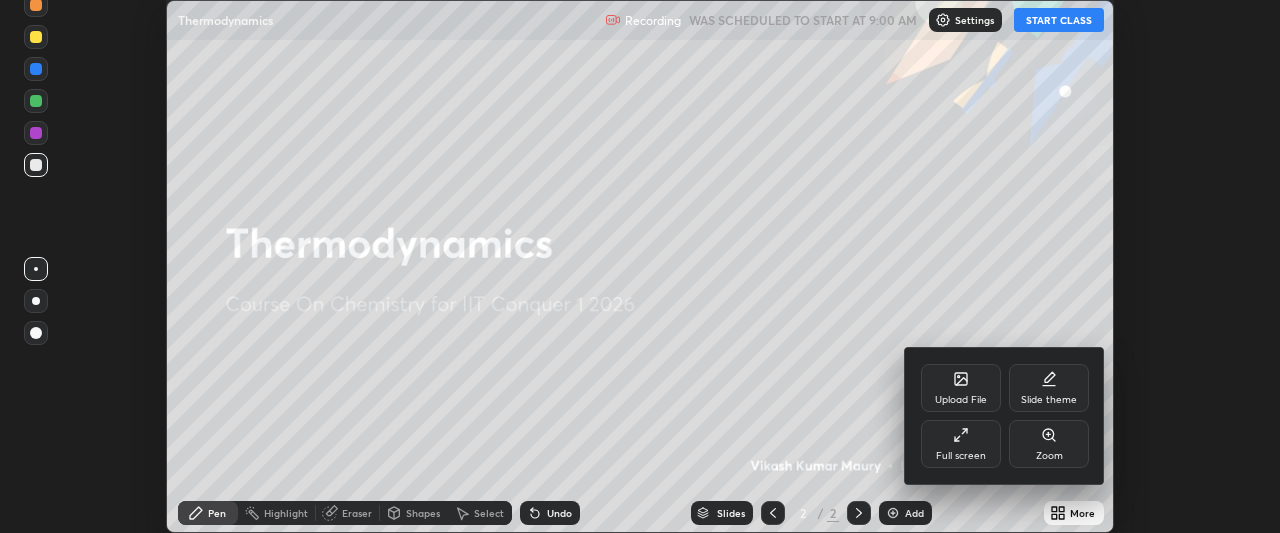click 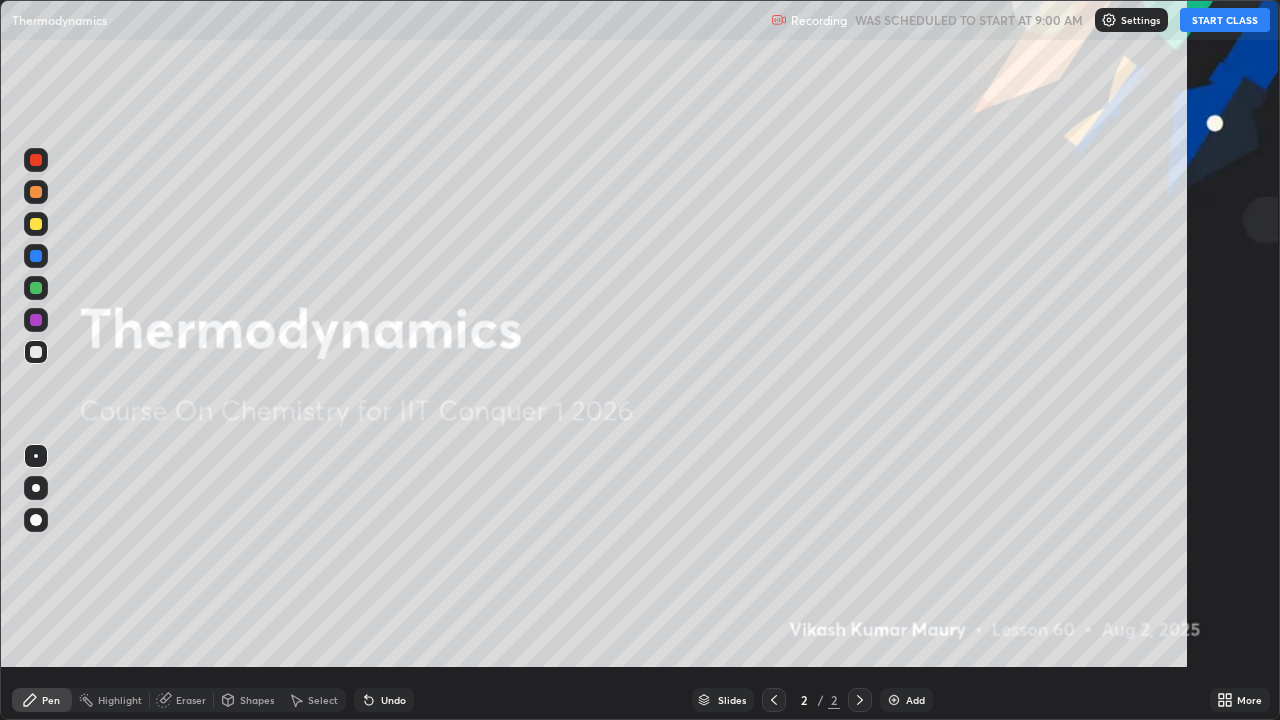 scroll, scrollTop: 99280, scrollLeft: 98720, axis: both 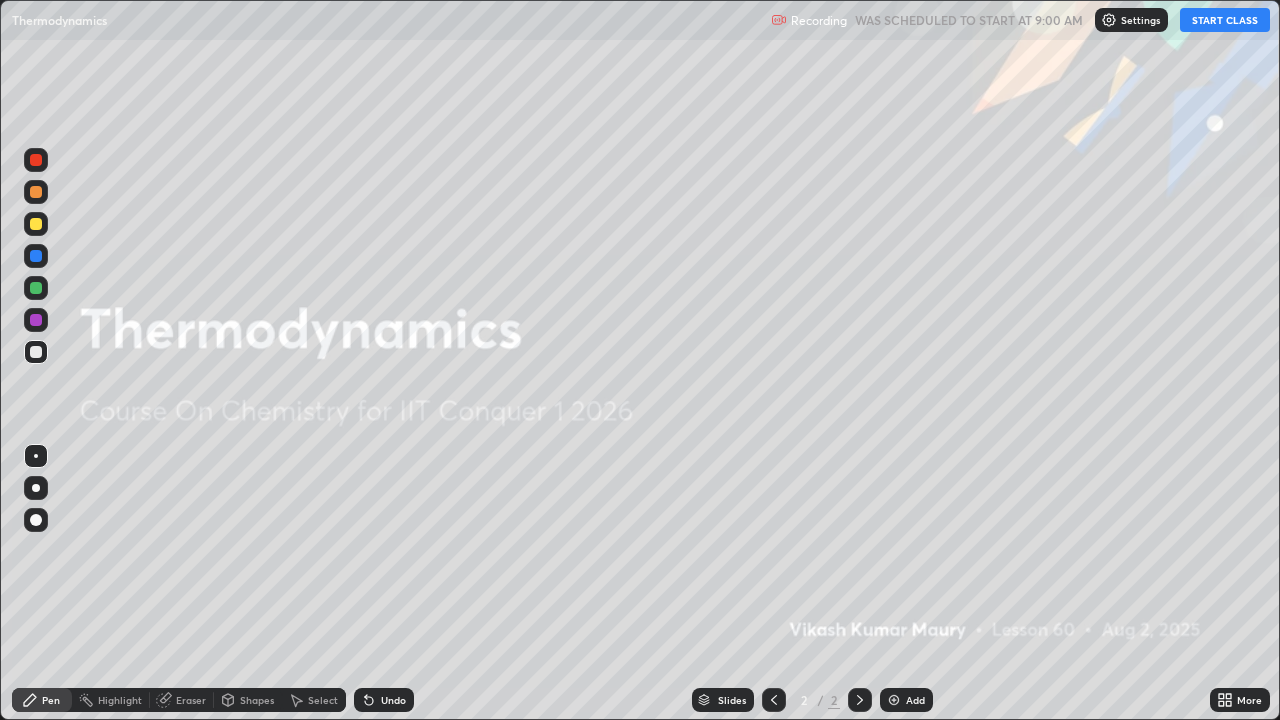 click on "START CLASS" at bounding box center (1225, 20) 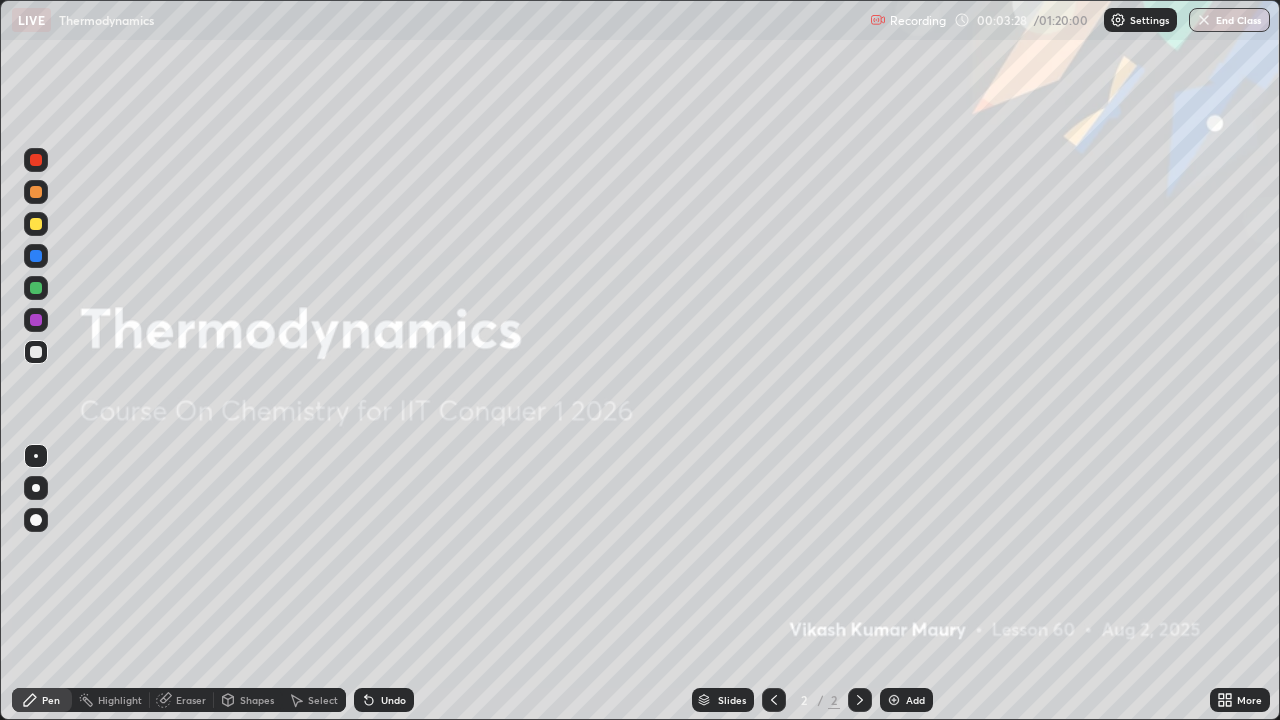click on "Add" at bounding box center (906, 700) 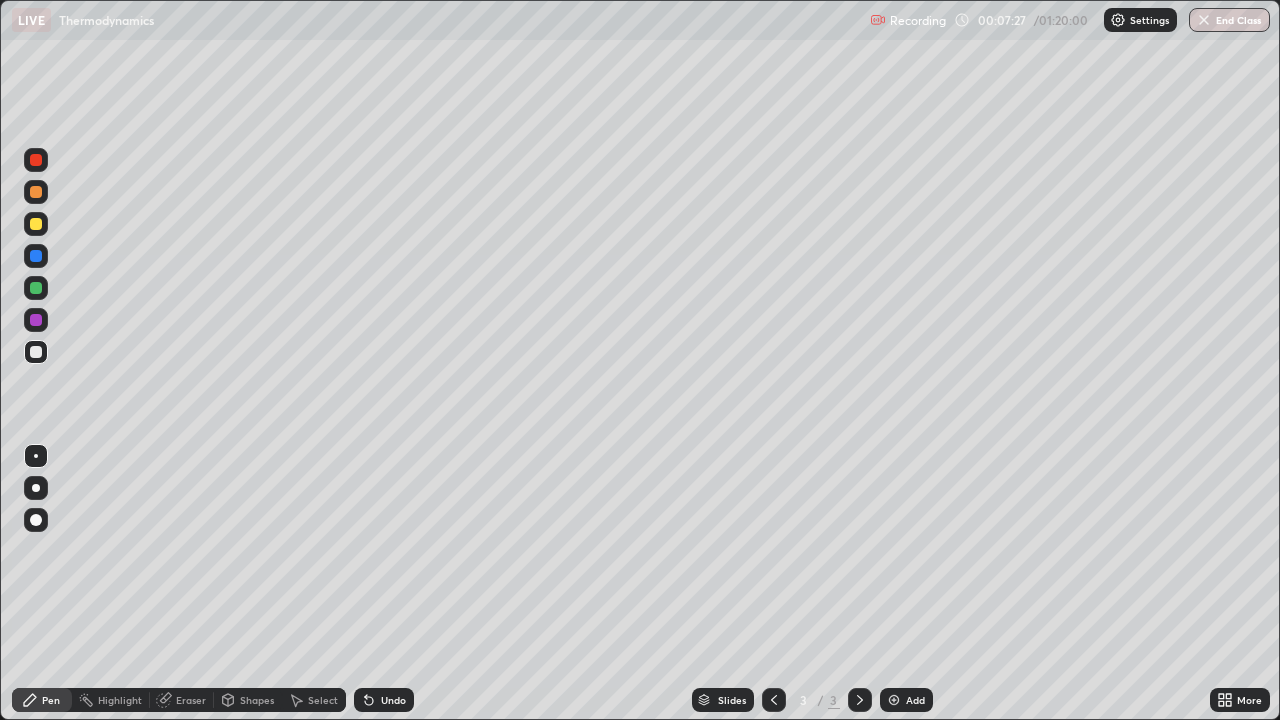 click on "Eraser" at bounding box center (182, 700) 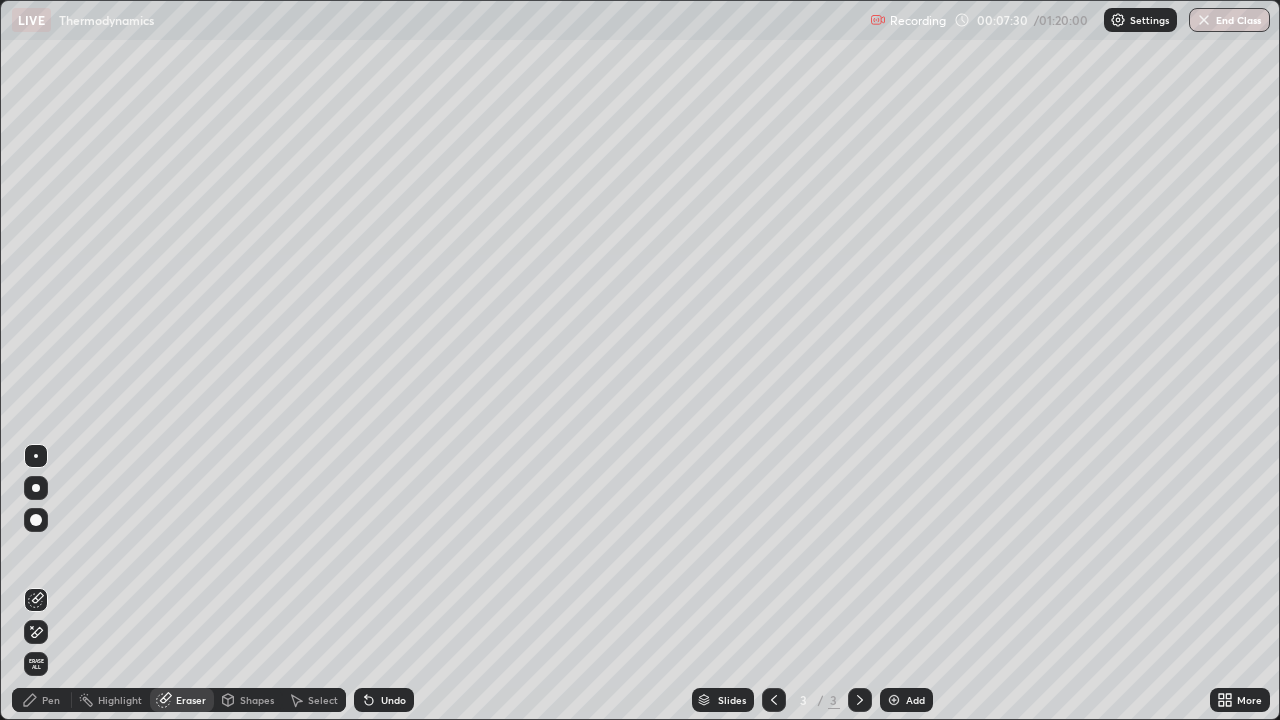 click on "Pen" at bounding box center [42, 700] 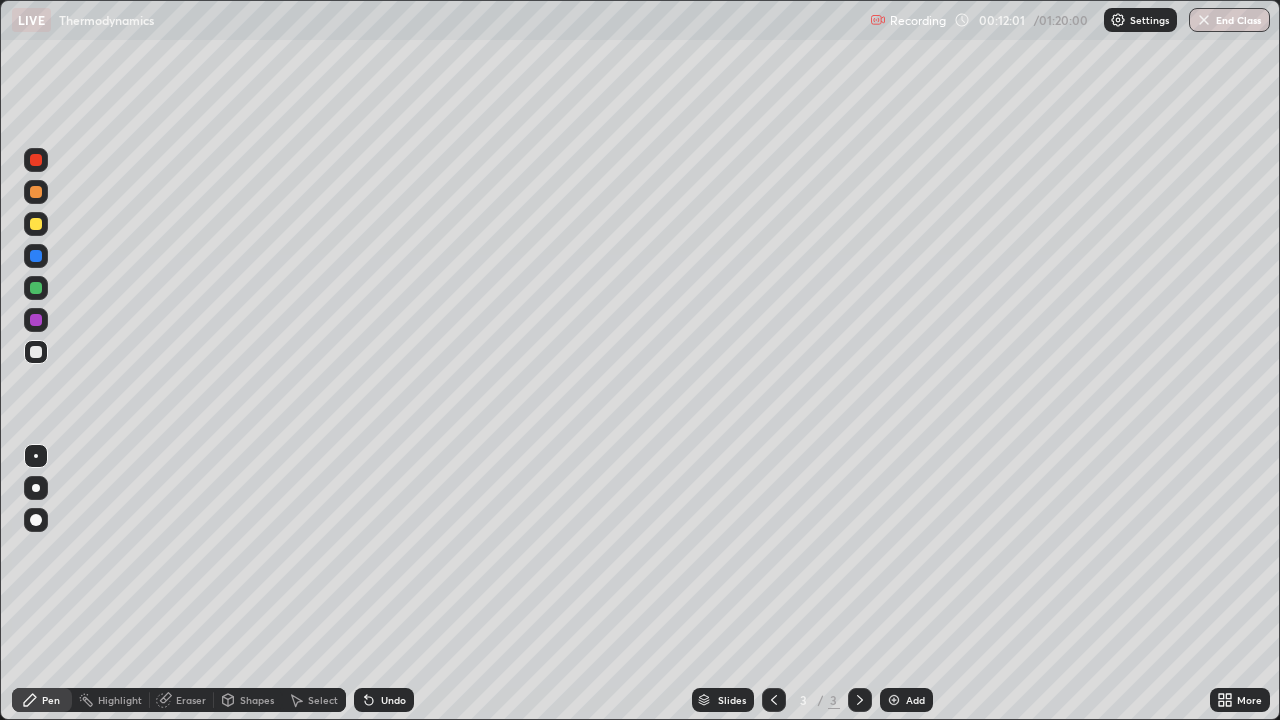 click on "Add" at bounding box center (915, 700) 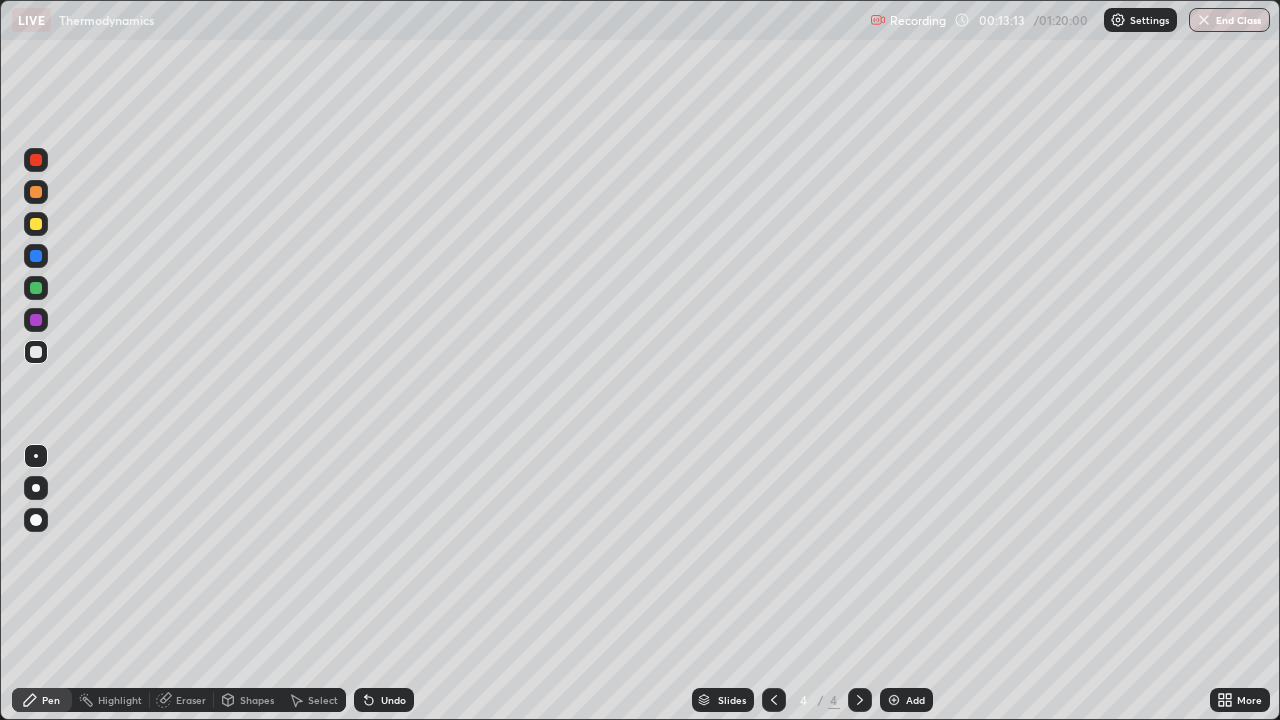 click on "Eraser" at bounding box center [191, 700] 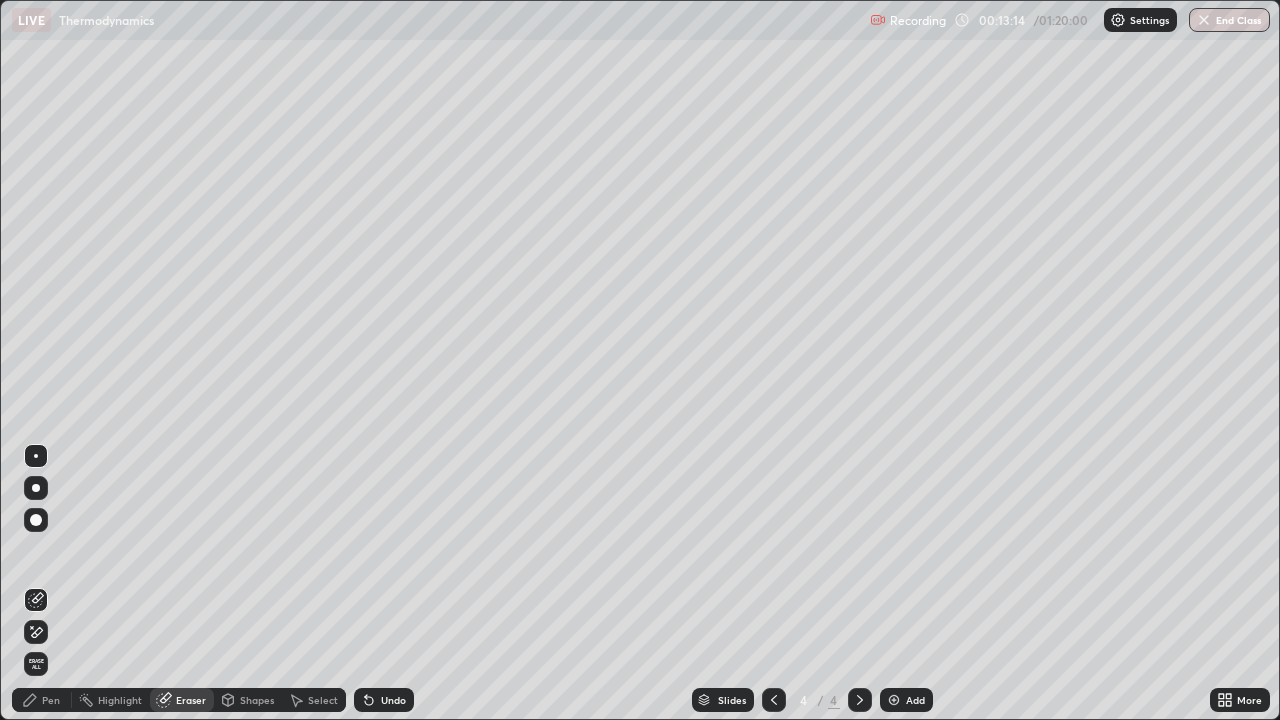 click 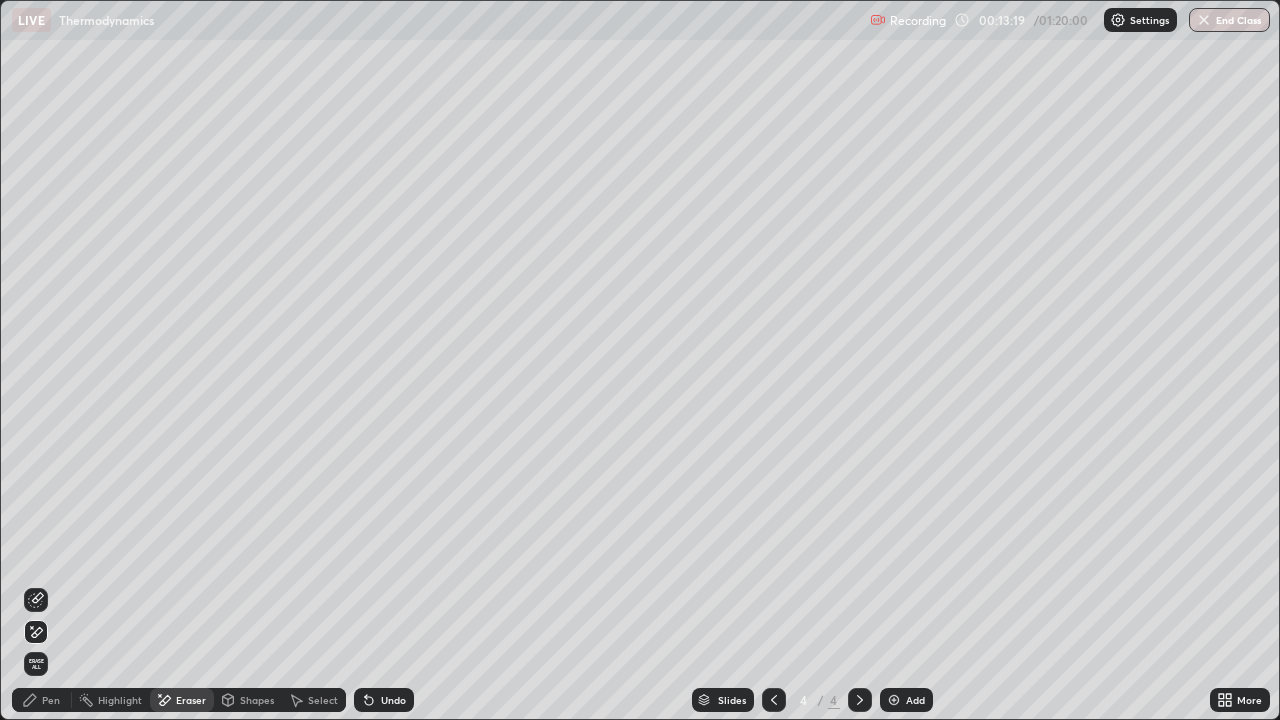 click on "Pen" at bounding box center (51, 700) 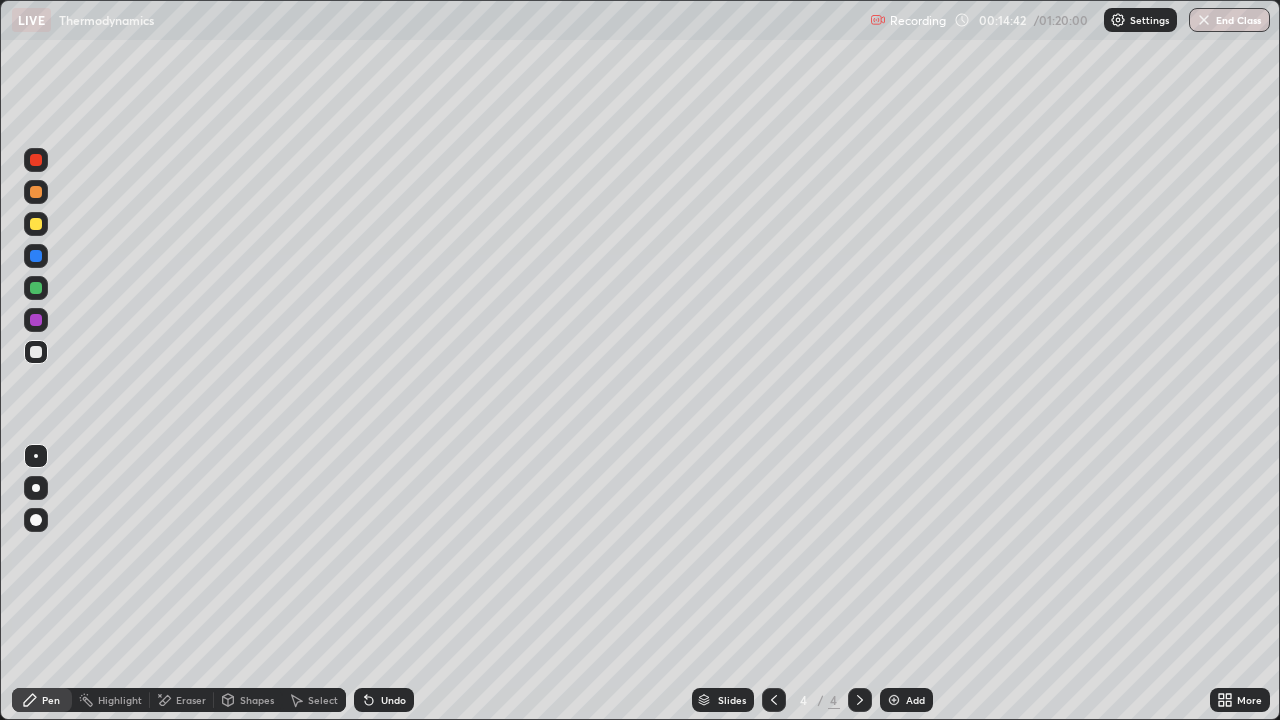 click on "Eraser" at bounding box center (182, 700) 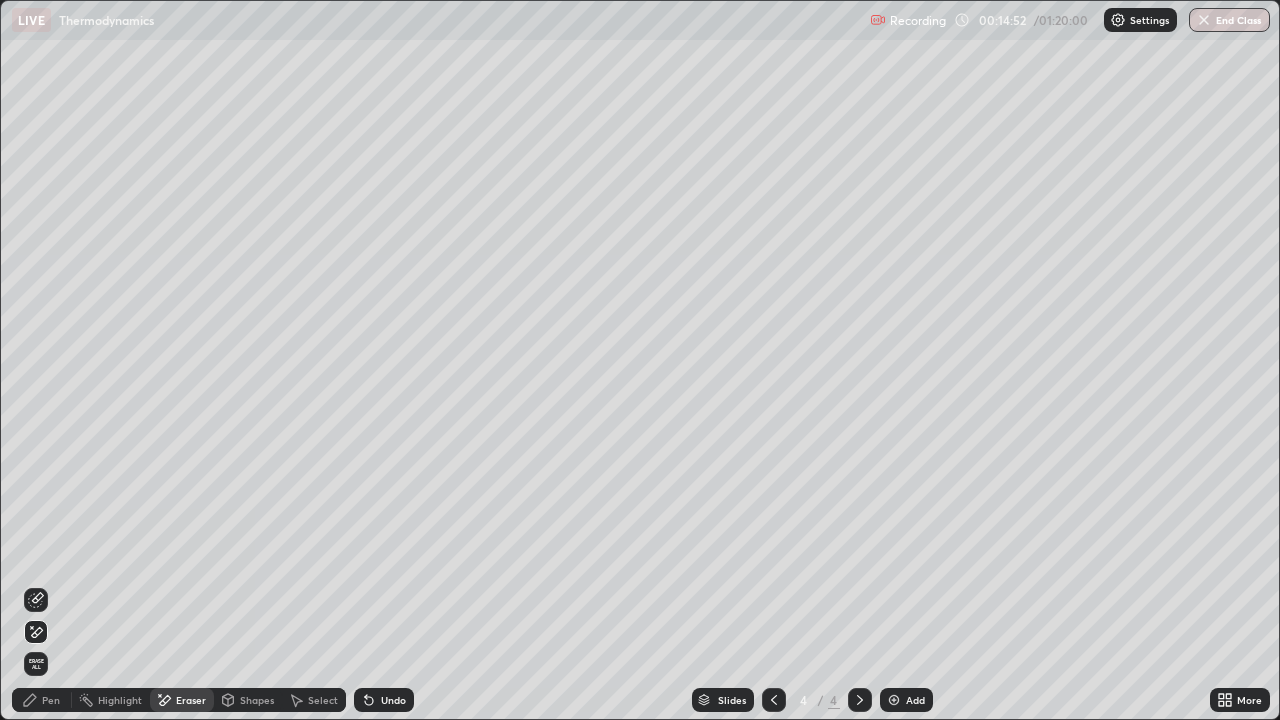 click on "Pen" at bounding box center [51, 700] 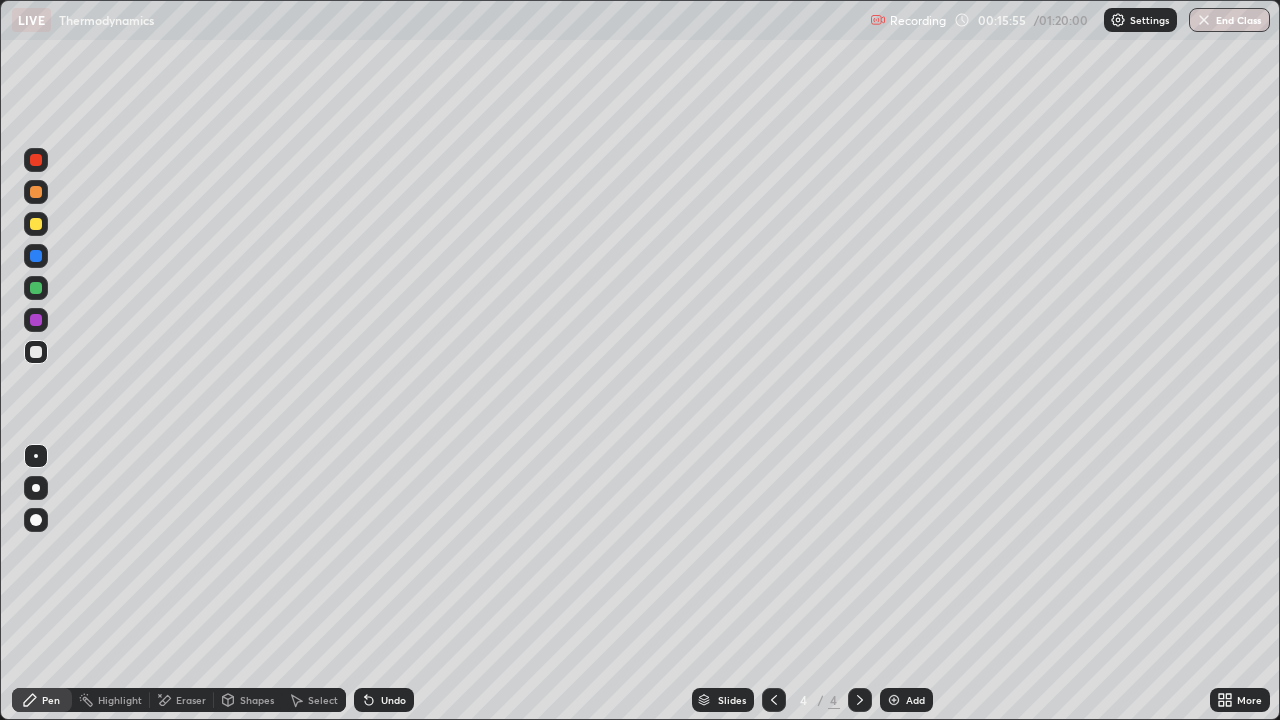 click on "Eraser" at bounding box center (191, 700) 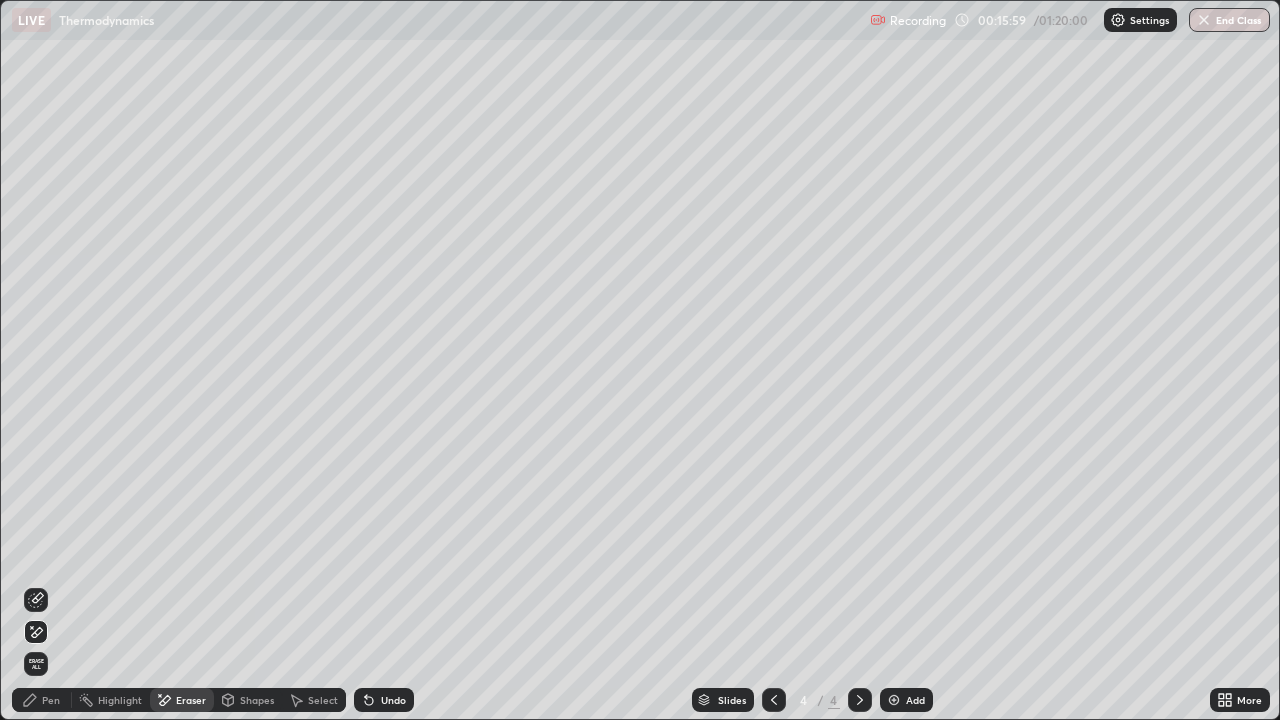 click on "Pen" at bounding box center [51, 700] 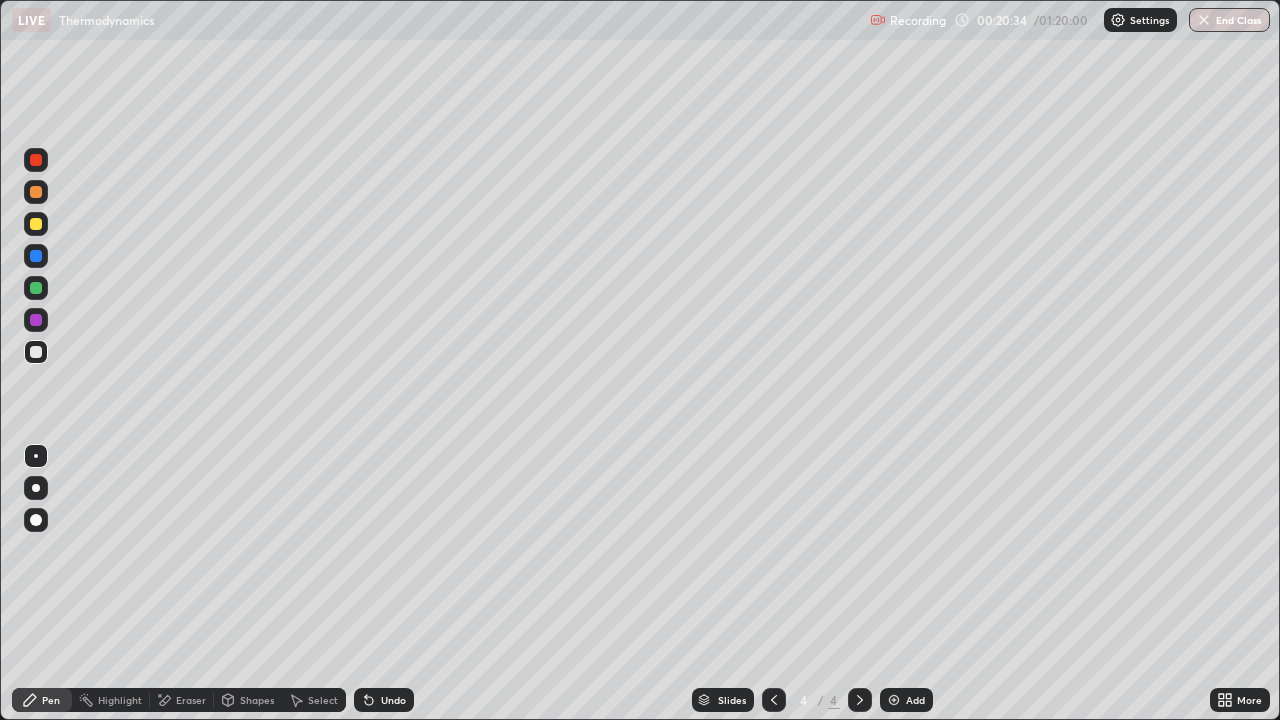 click on "Add" at bounding box center [906, 700] 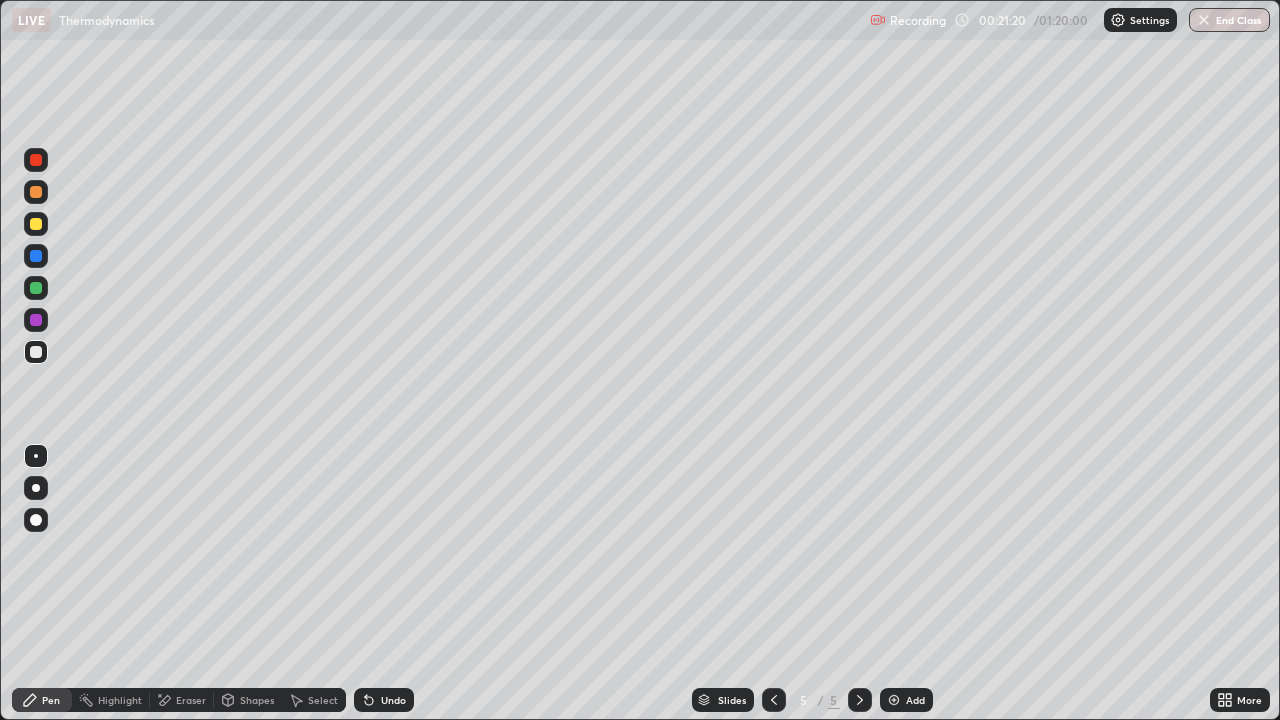 click on "Shapes" at bounding box center [257, 700] 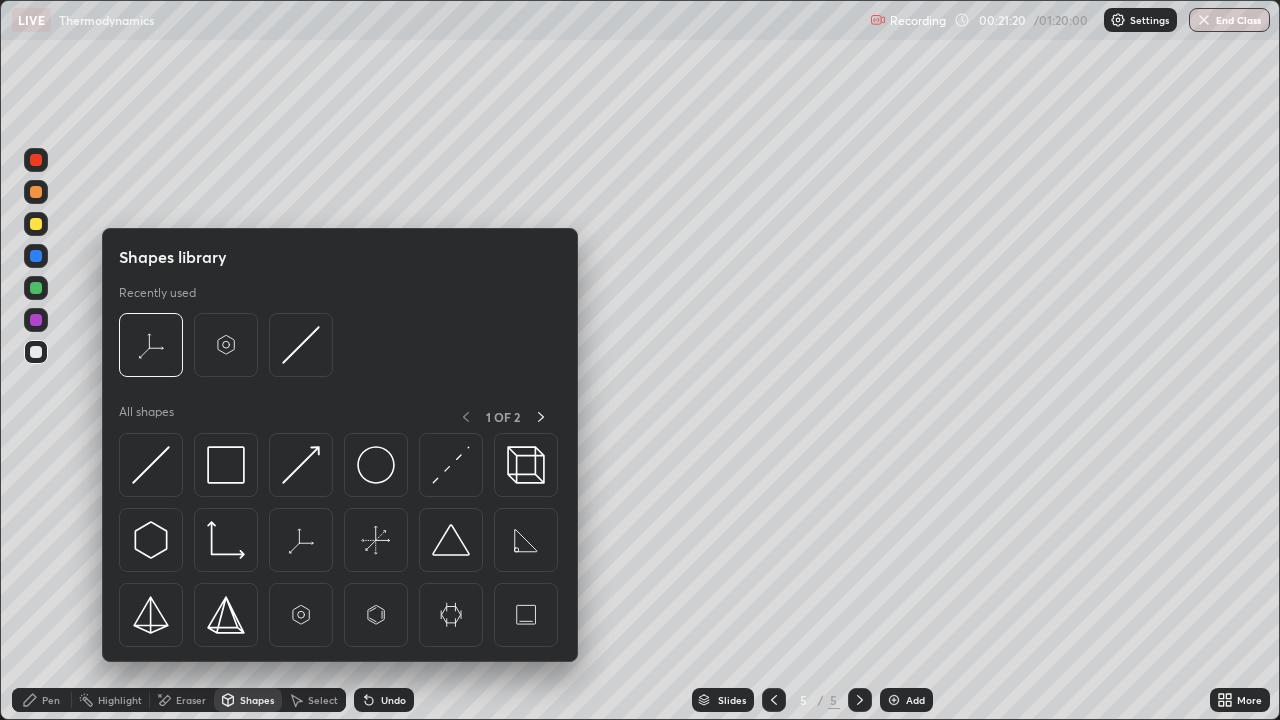 click on "Eraser" at bounding box center [191, 700] 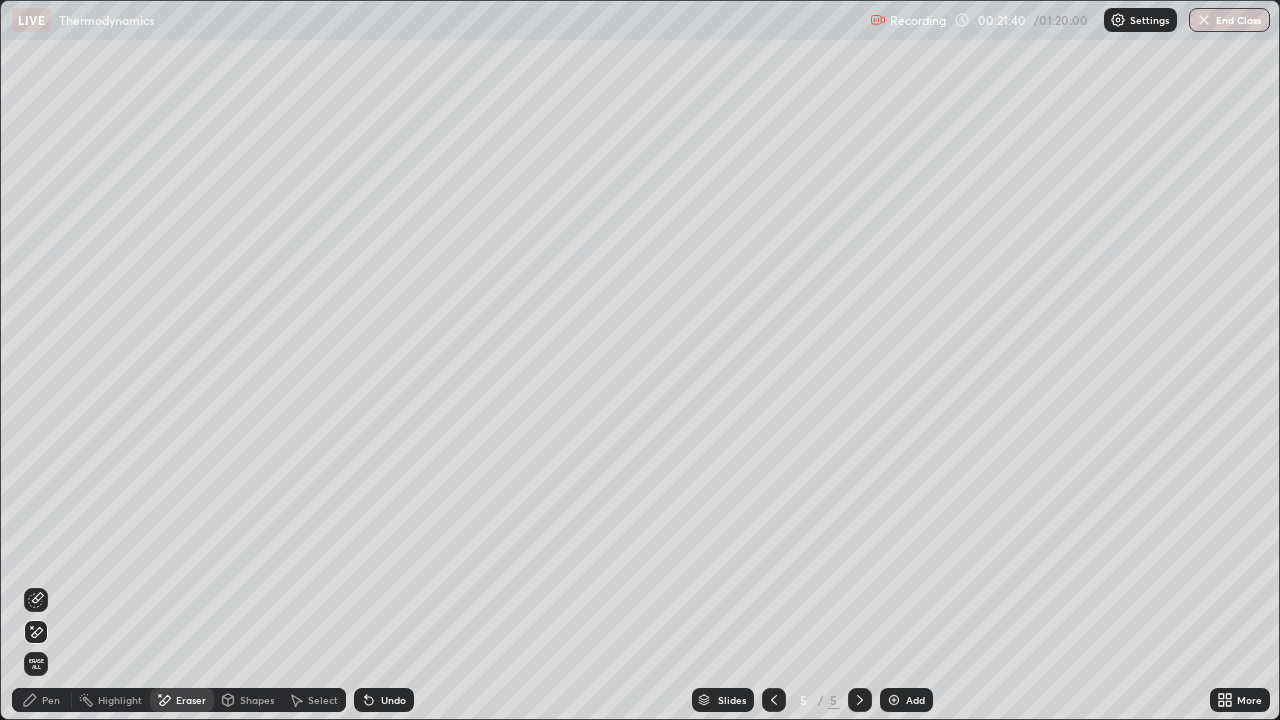click on "Pen" at bounding box center [51, 700] 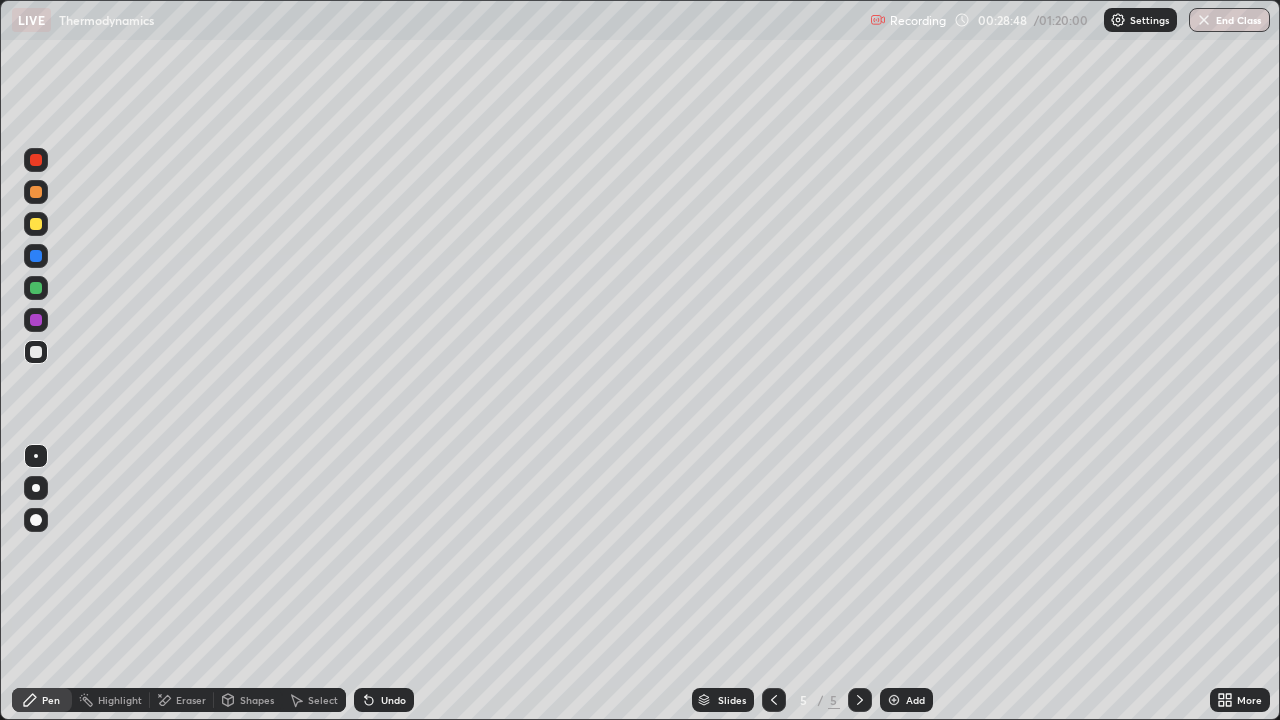 click on "Add" at bounding box center [906, 700] 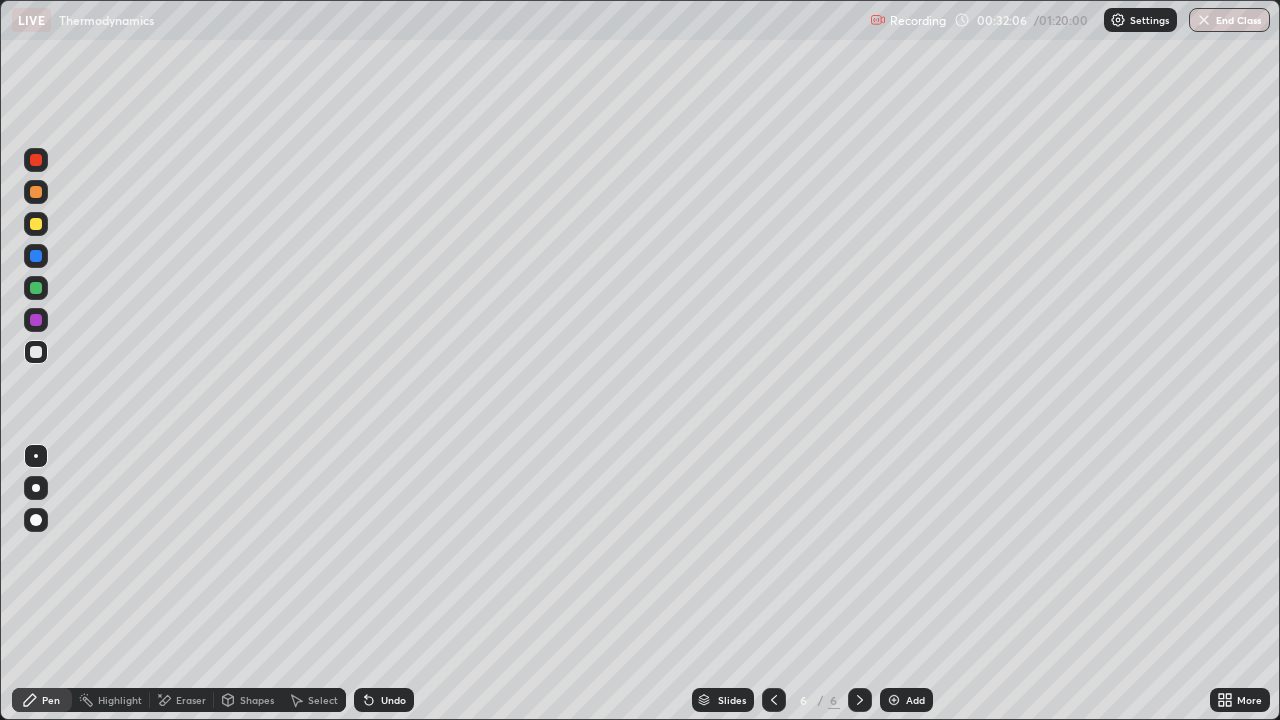 click on "Eraser" at bounding box center [191, 700] 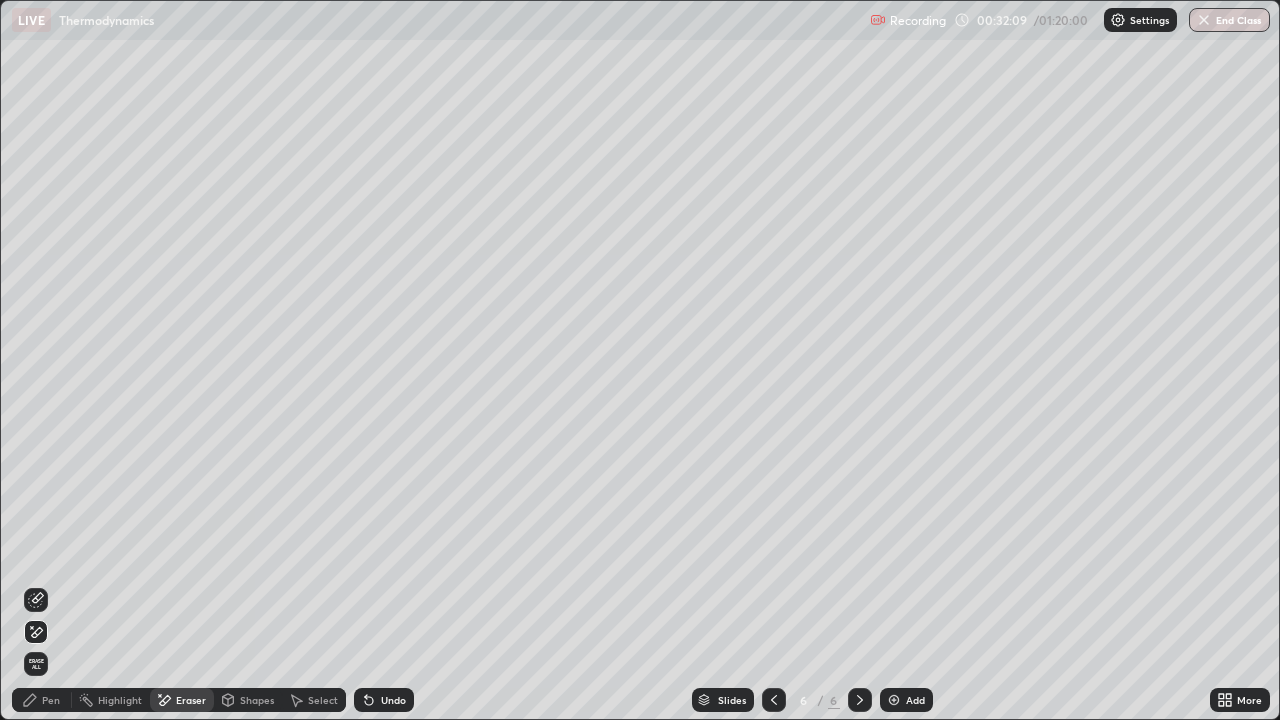 click on "Pen" at bounding box center (42, 700) 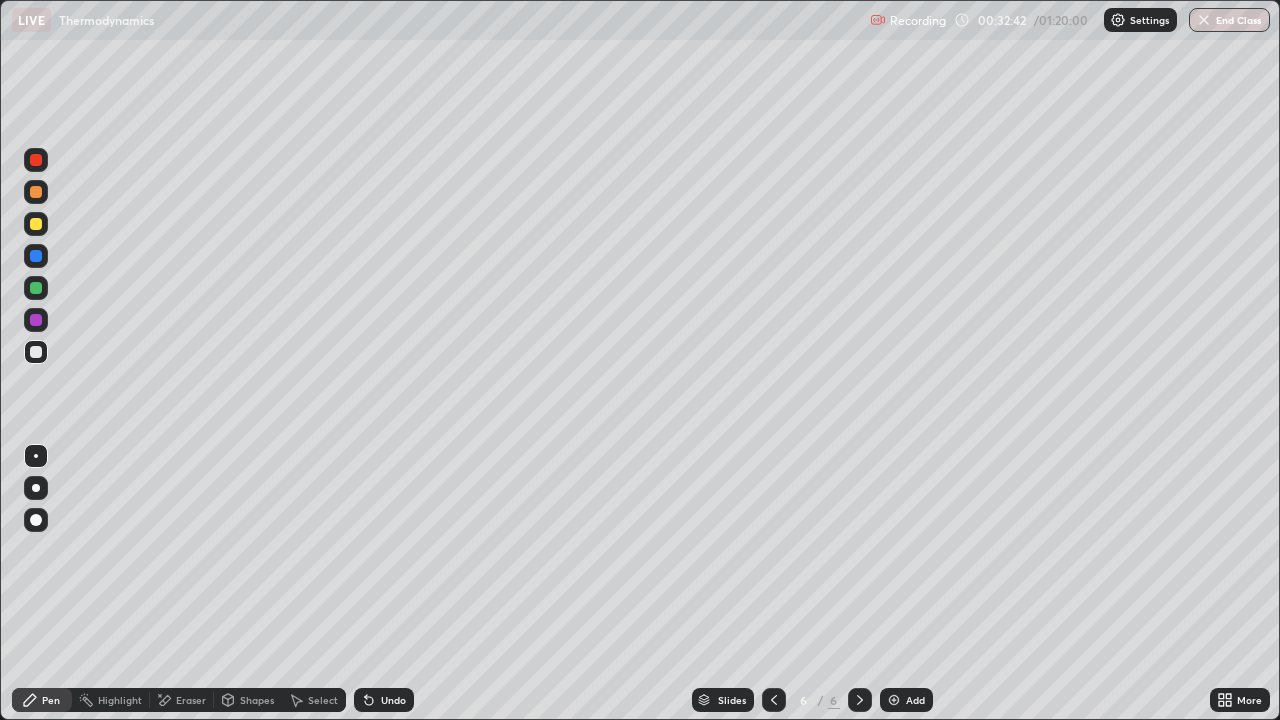click on "Eraser" at bounding box center [182, 700] 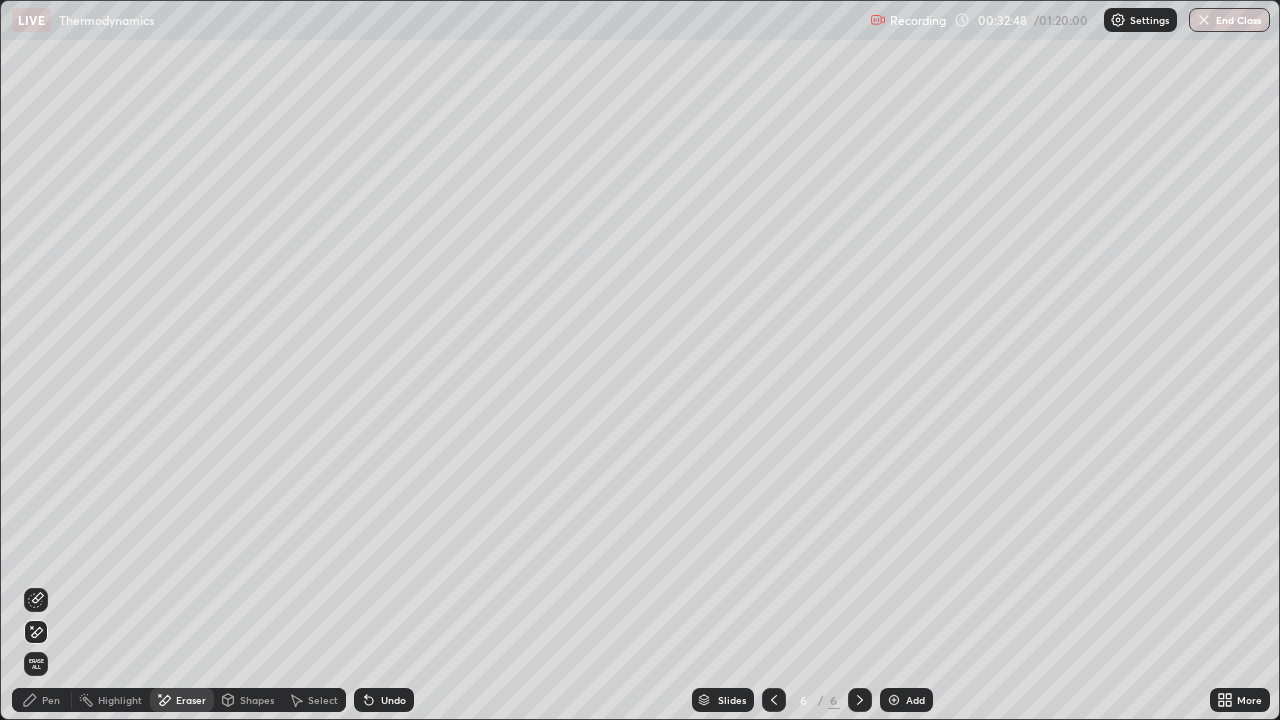 click on "Pen" at bounding box center (51, 700) 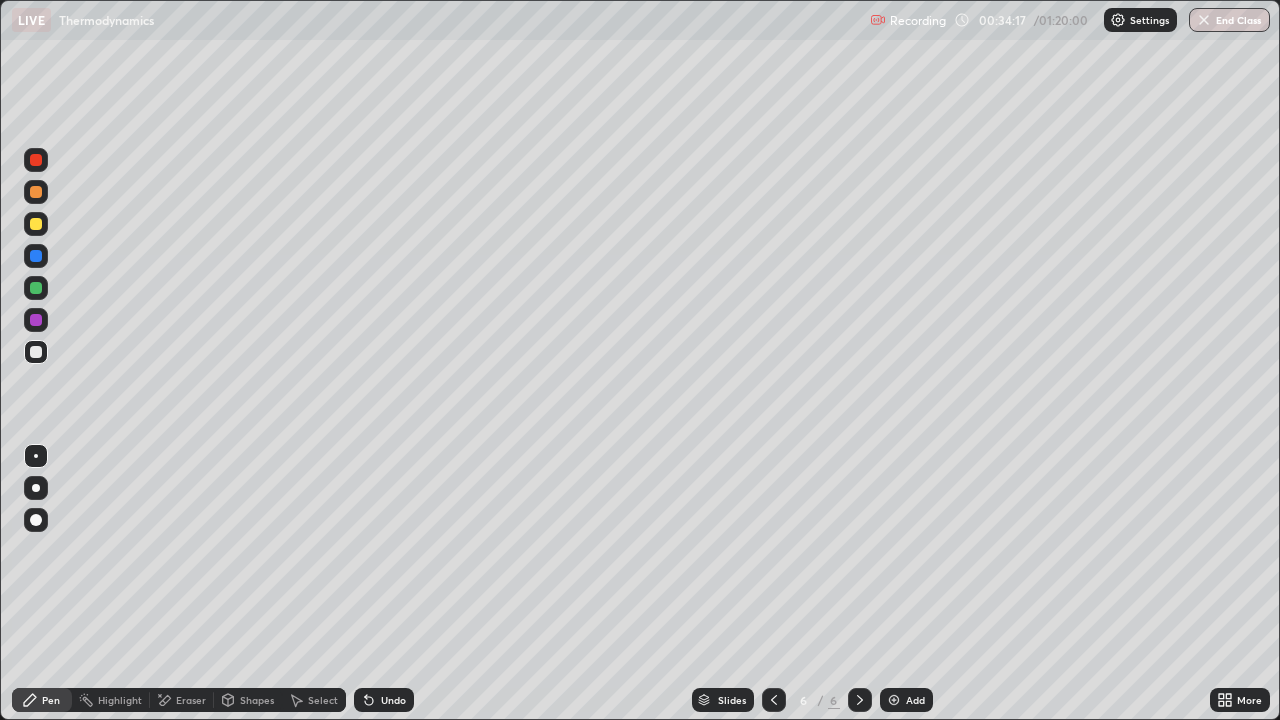 click at bounding box center (774, 700) 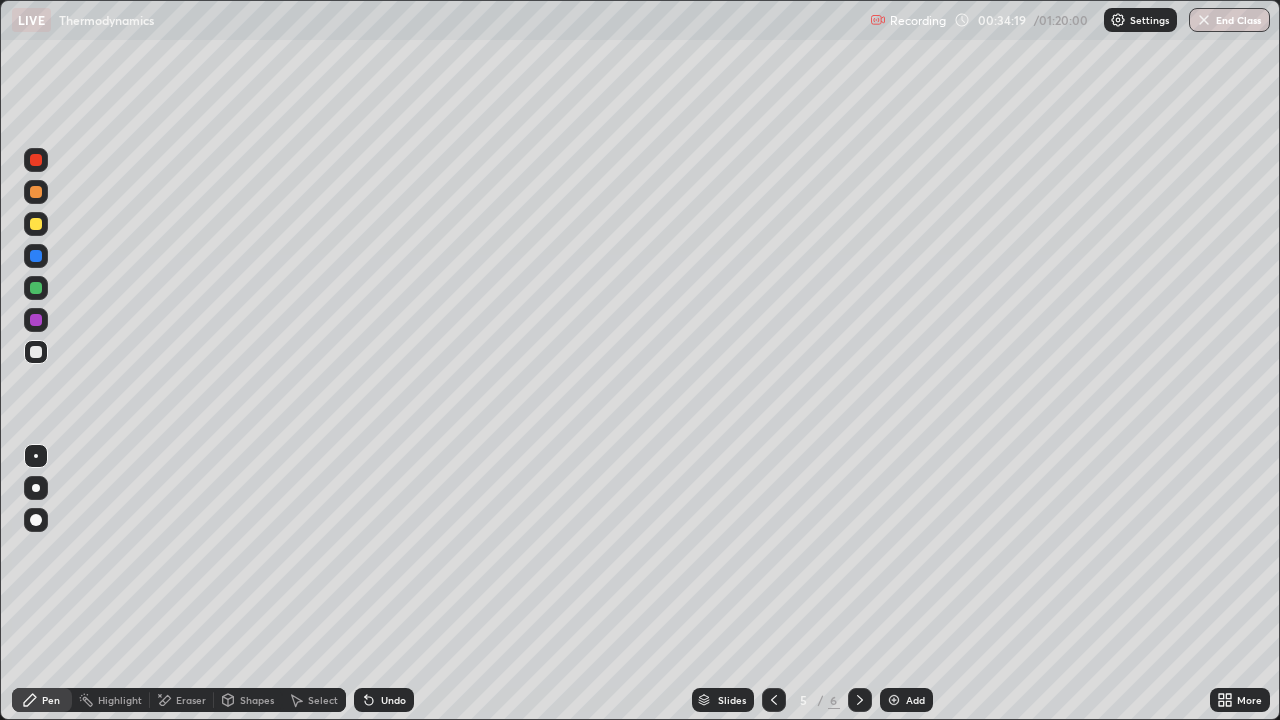 click 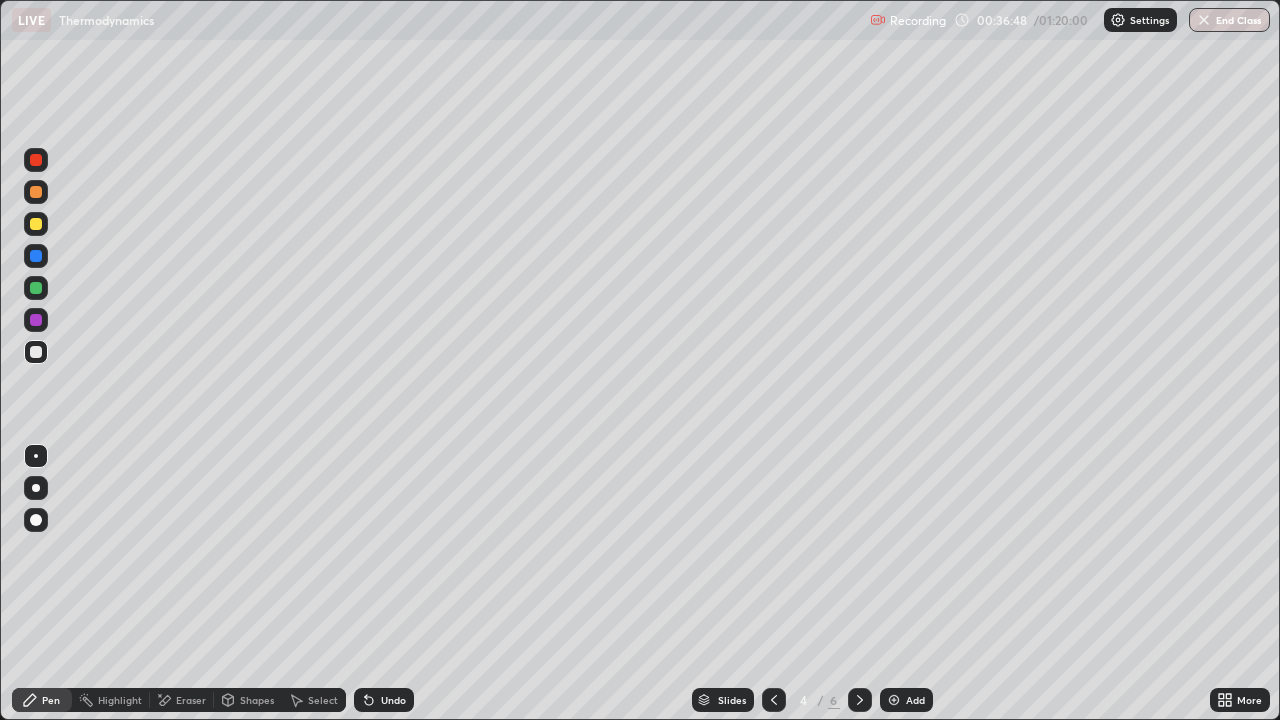 click on "Add" at bounding box center [906, 700] 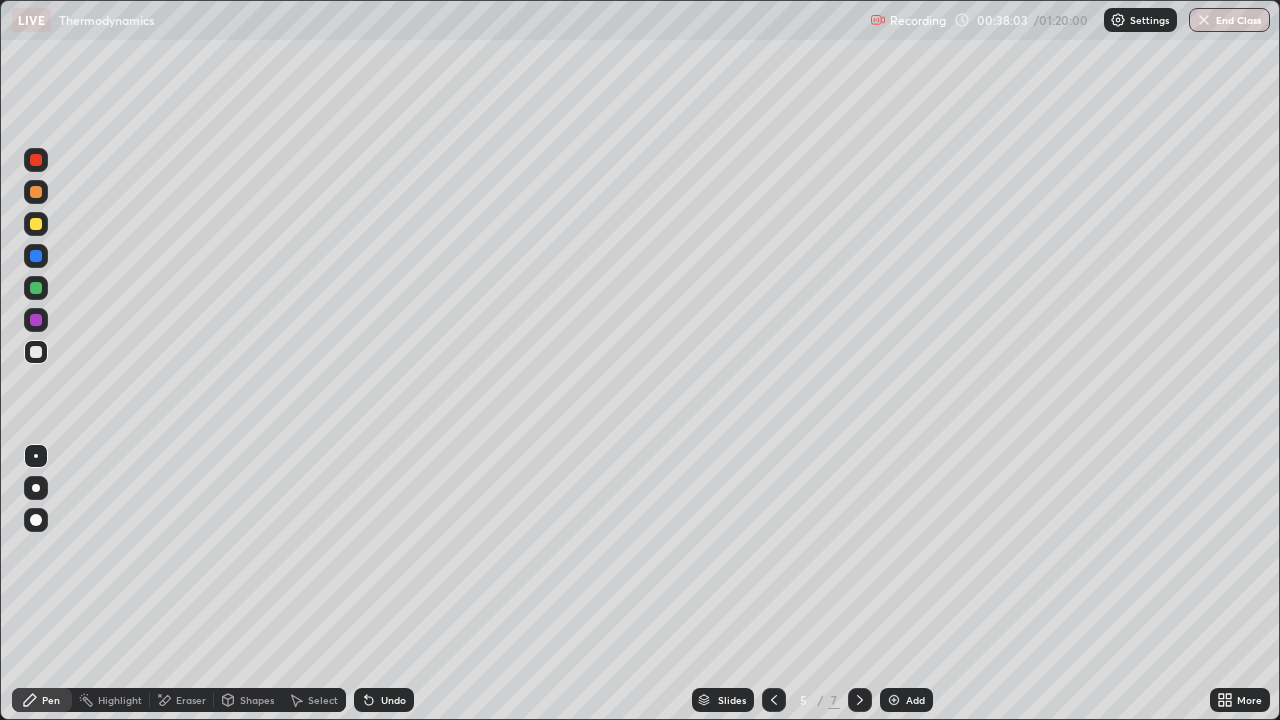 click on "Eraser" at bounding box center (191, 700) 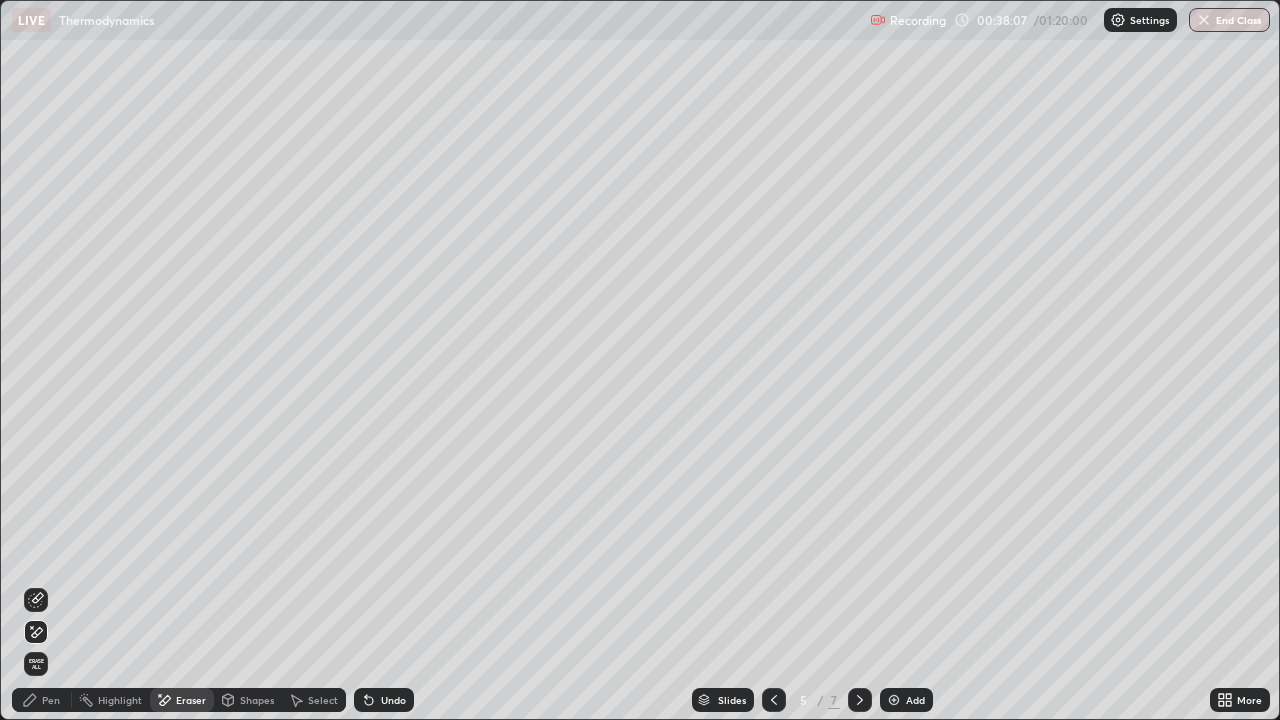 click on "Pen" at bounding box center [51, 700] 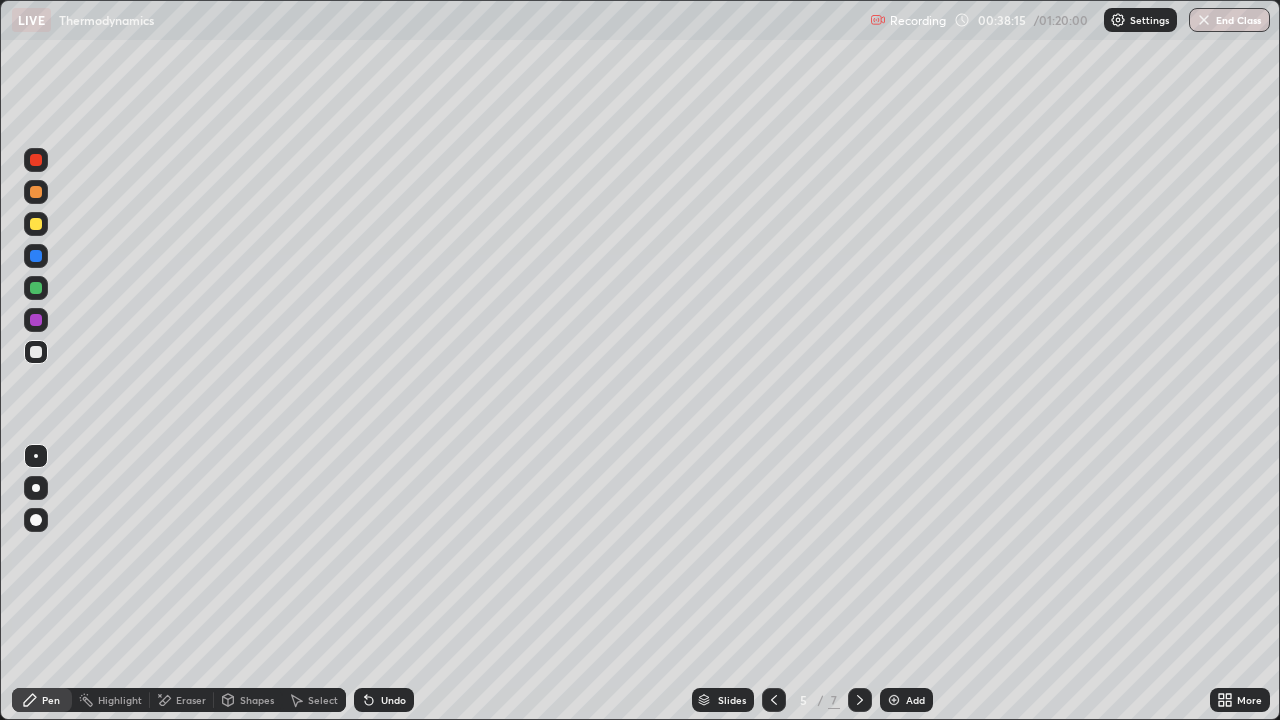 click on "Eraser" at bounding box center (182, 700) 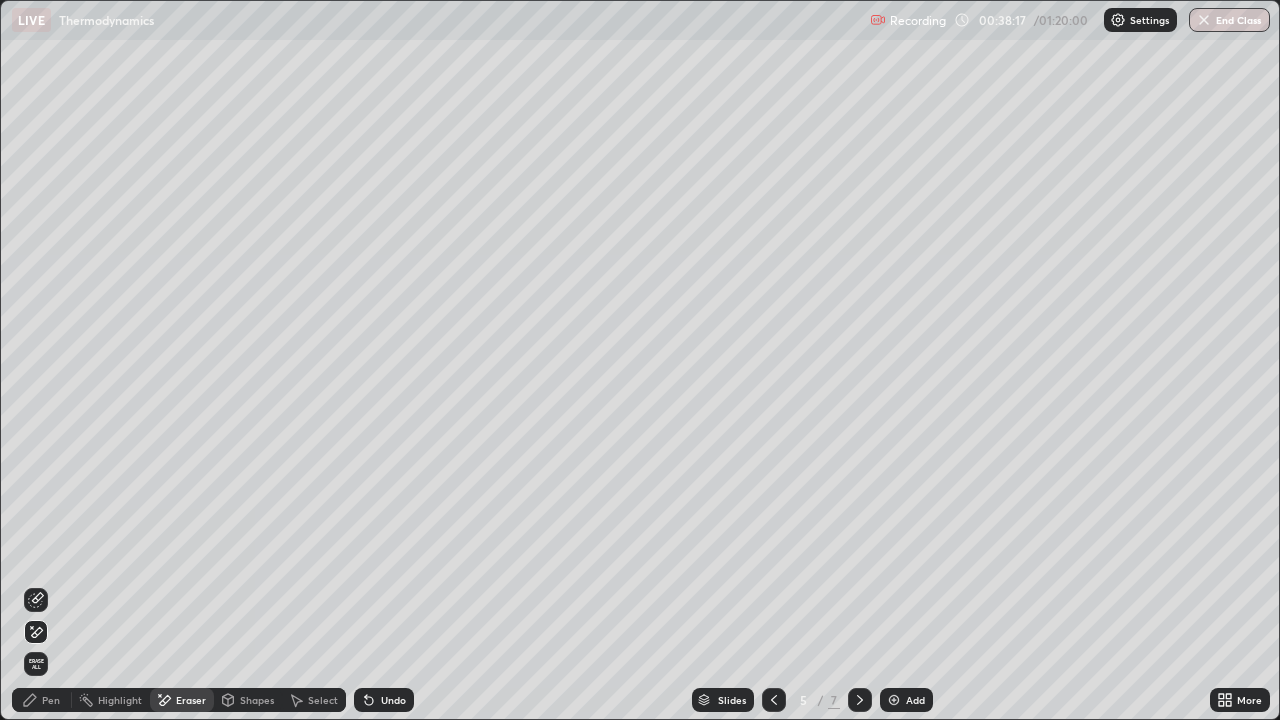 click on "Pen" at bounding box center [42, 700] 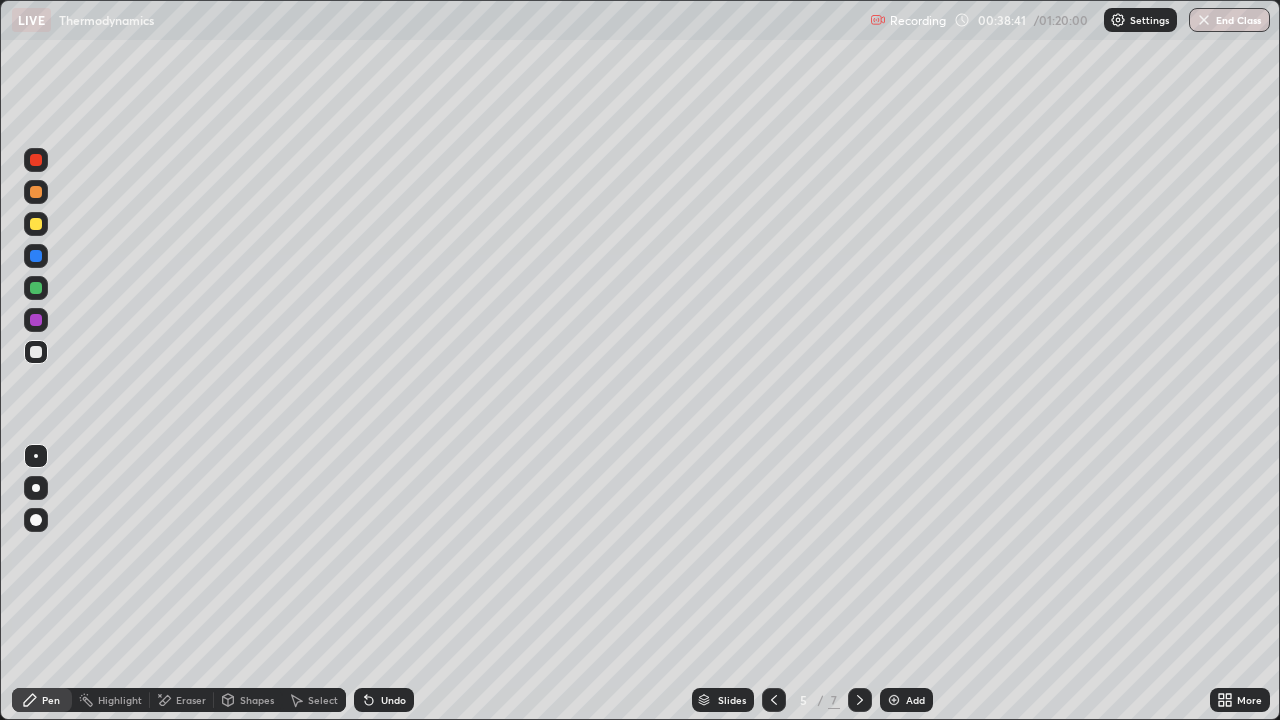 click on "Eraser" at bounding box center [182, 700] 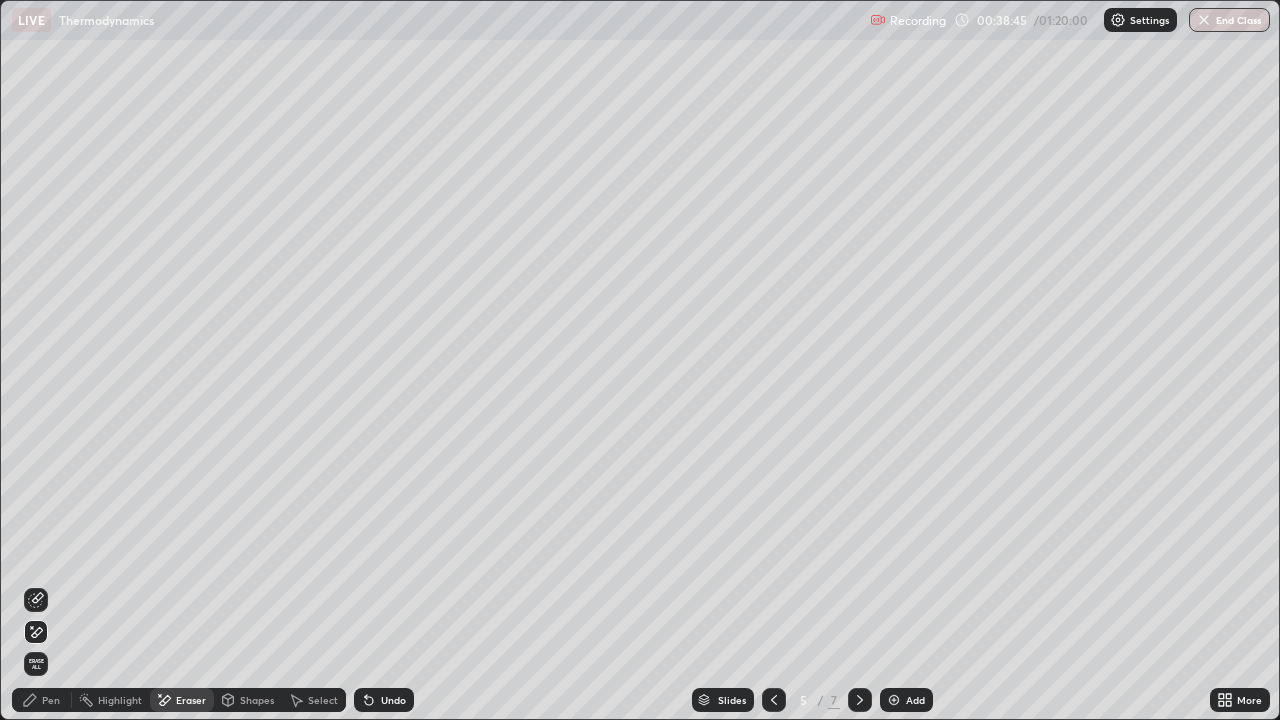 click on "Pen" at bounding box center [51, 700] 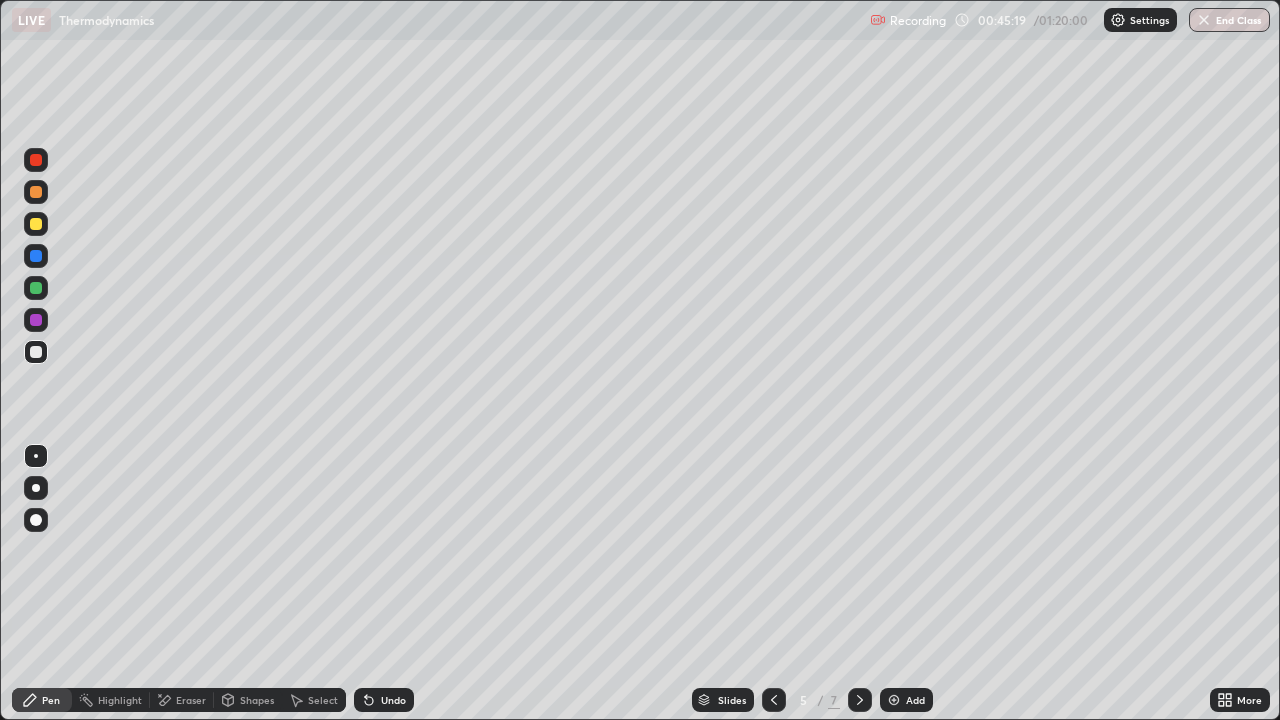 click on "Eraser" at bounding box center [191, 700] 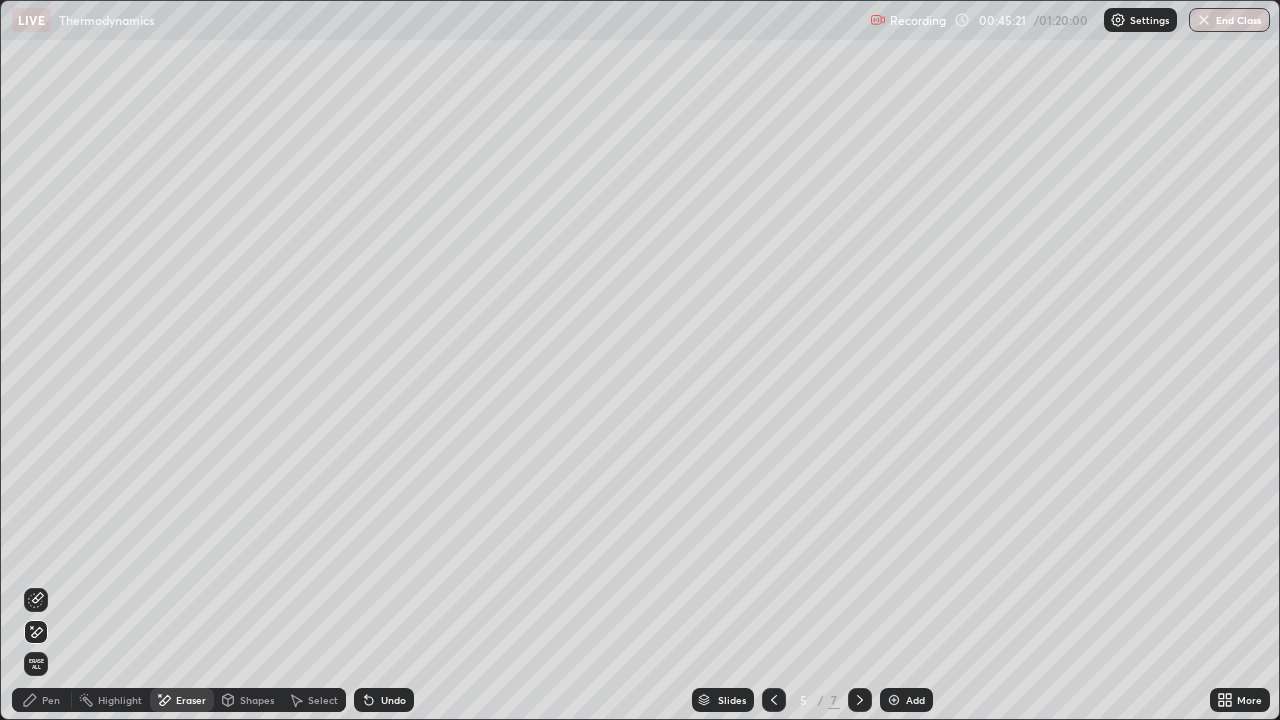 click on "Pen" at bounding box center [51, 700] 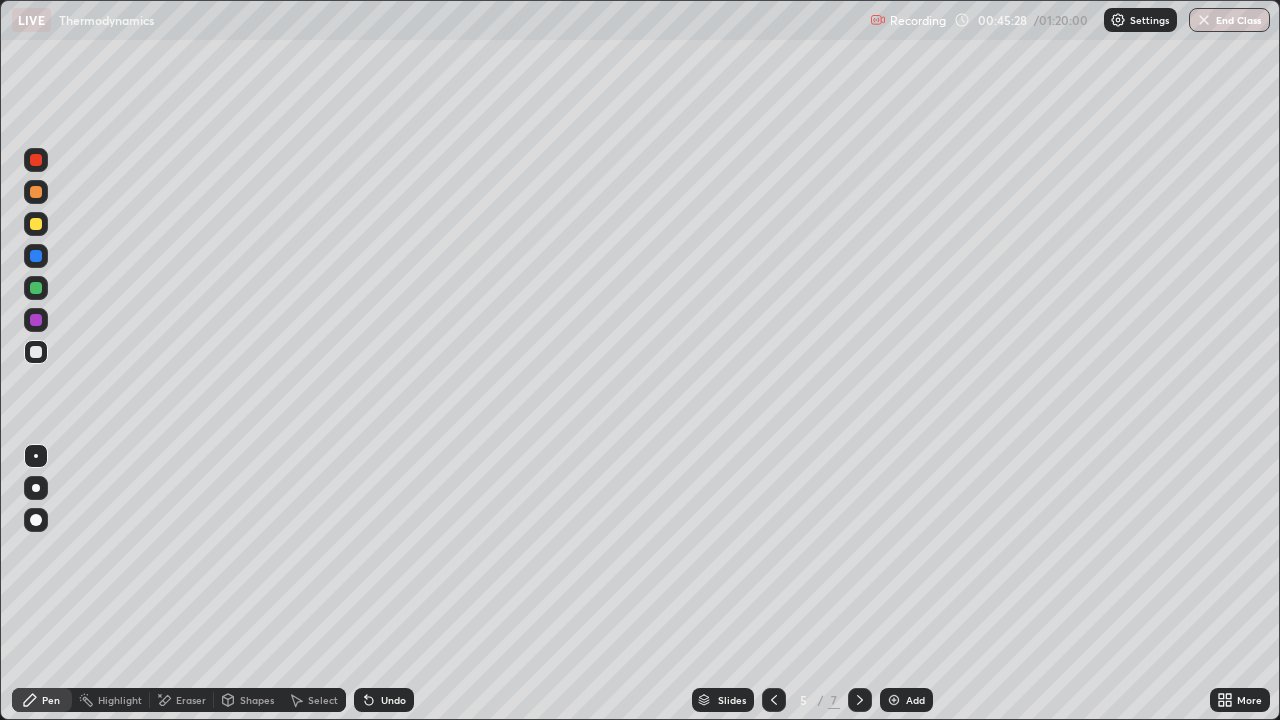 click on "Eraser" at bounding box center (191, 700) 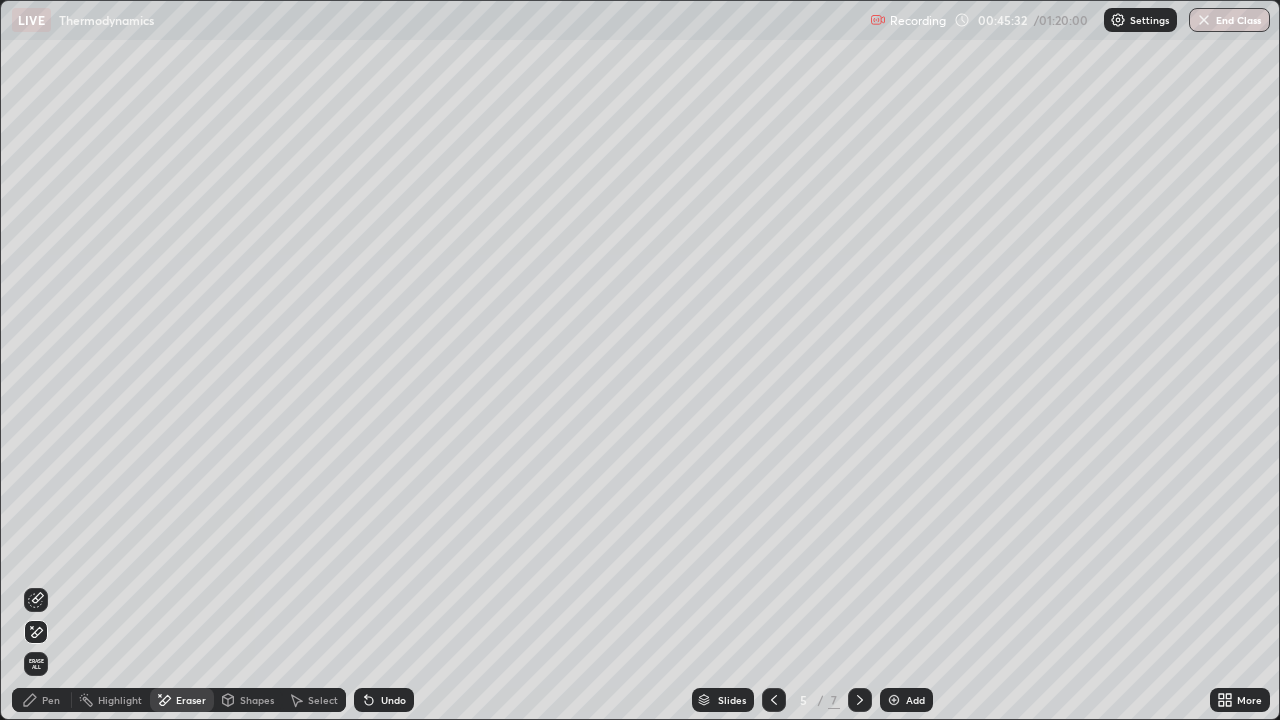 click on "Pen" at bounding box center [51, 700] 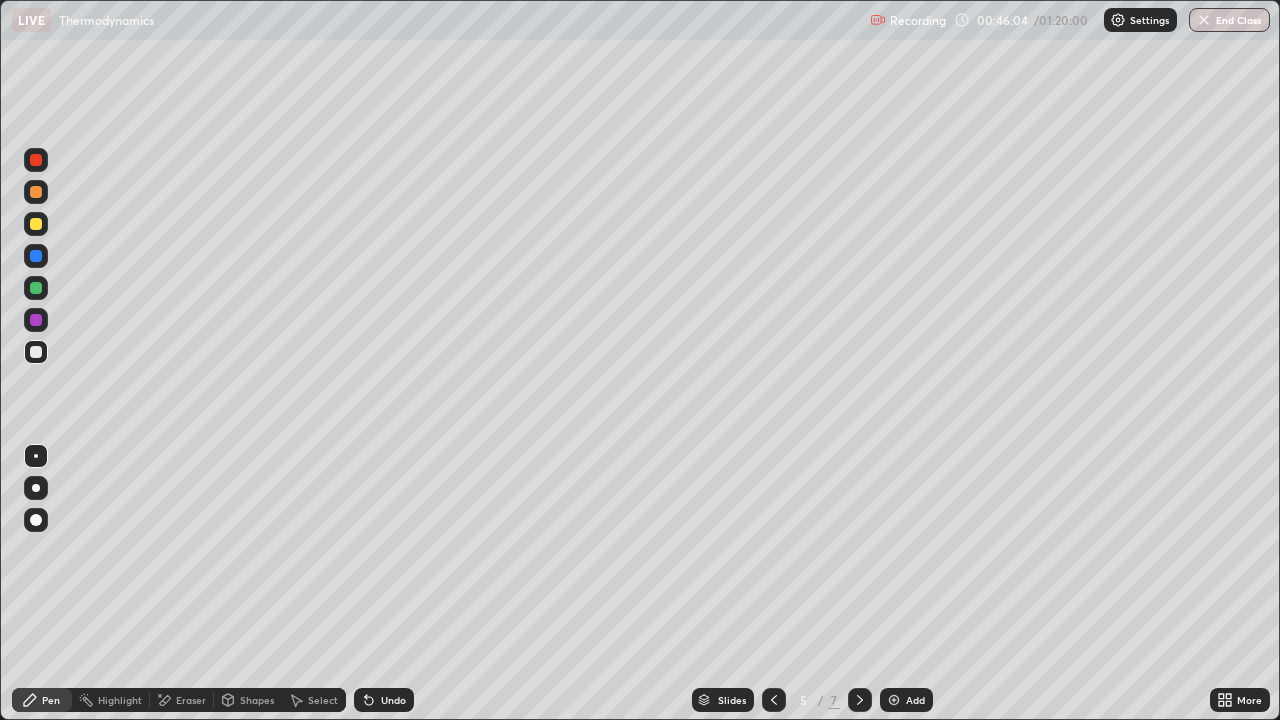 click on "Eraser" at bounding box center (191, 700) 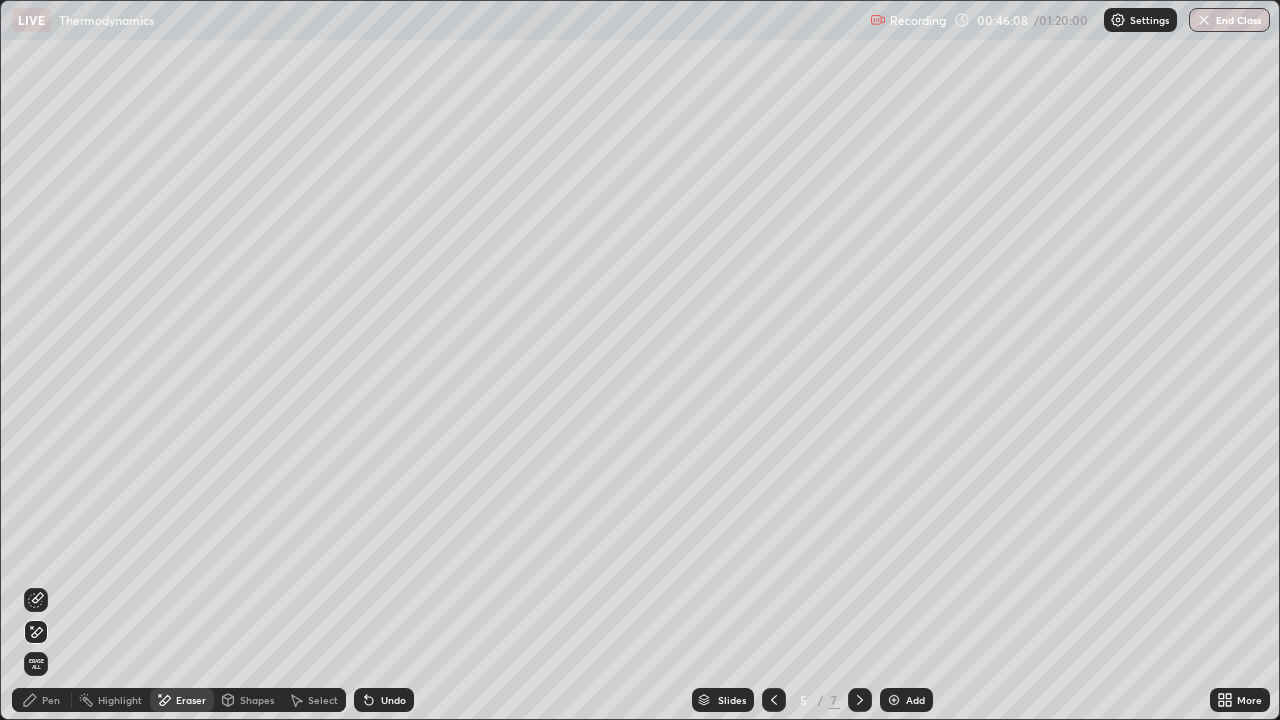click on "Add" at bounding box center (915, 700) 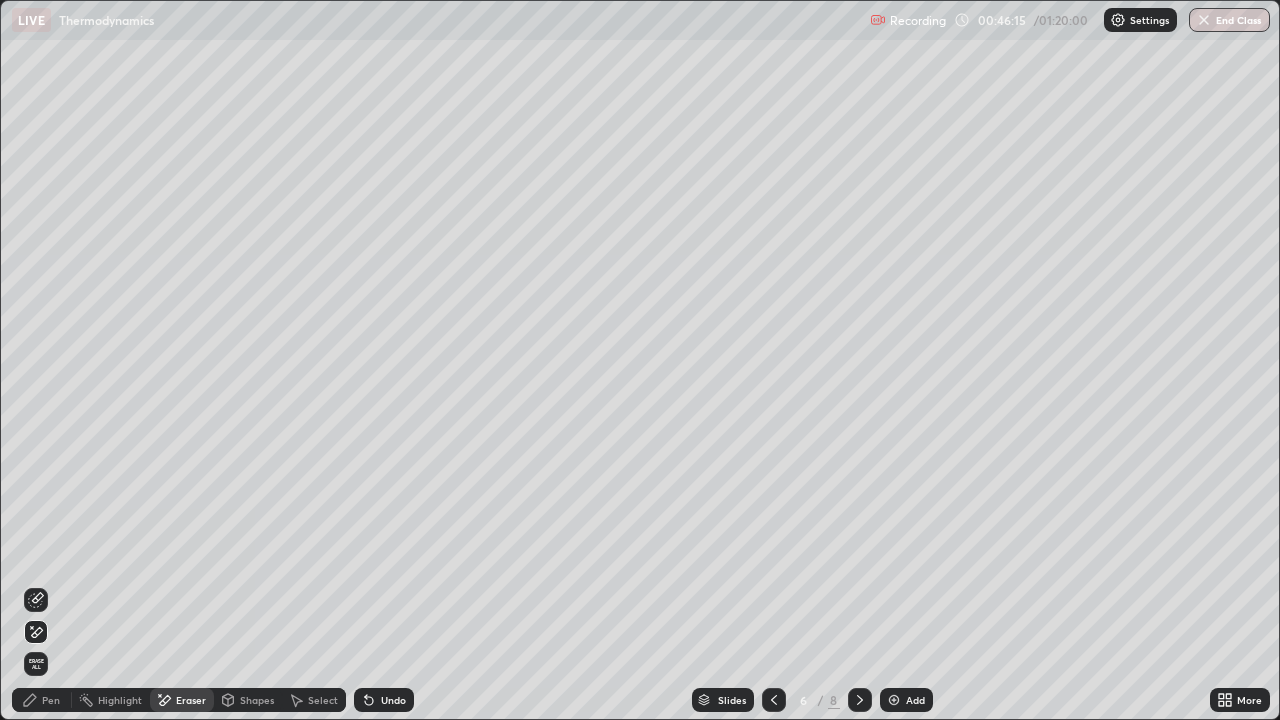 click on "Pen" at bounding box center (51, 700) 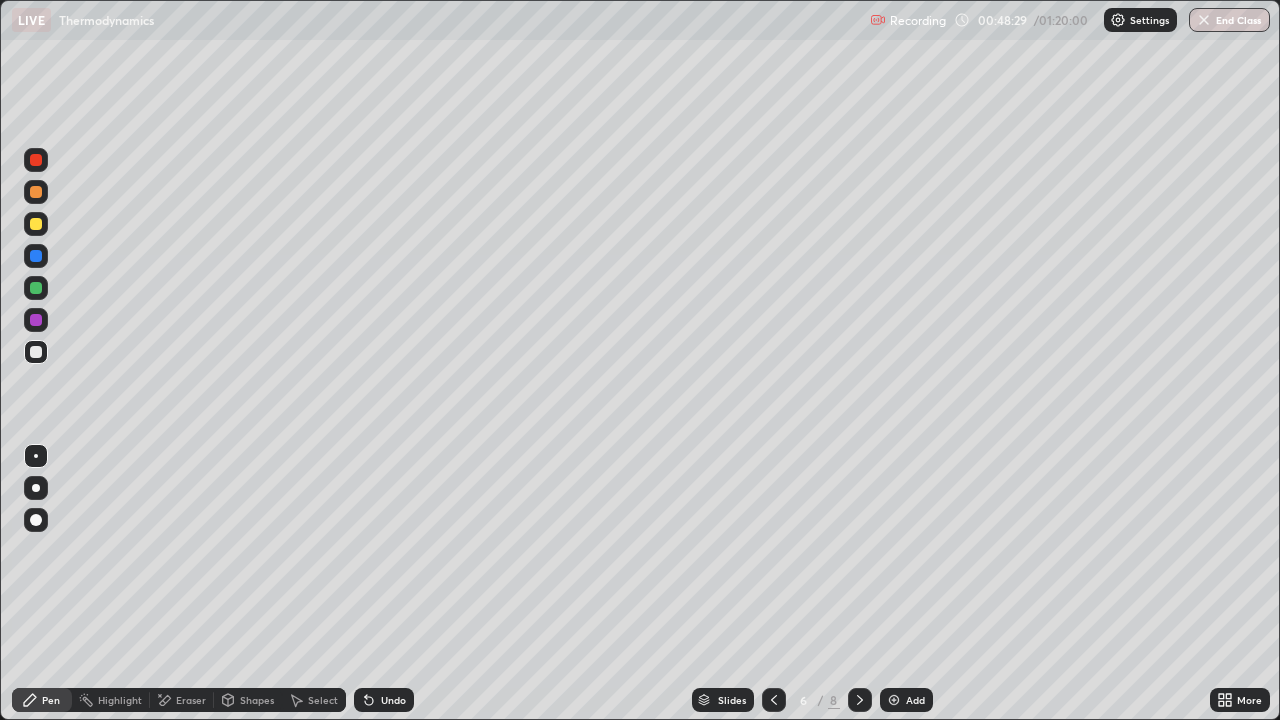 click on "Eraser" at bounding box center [191, 700] 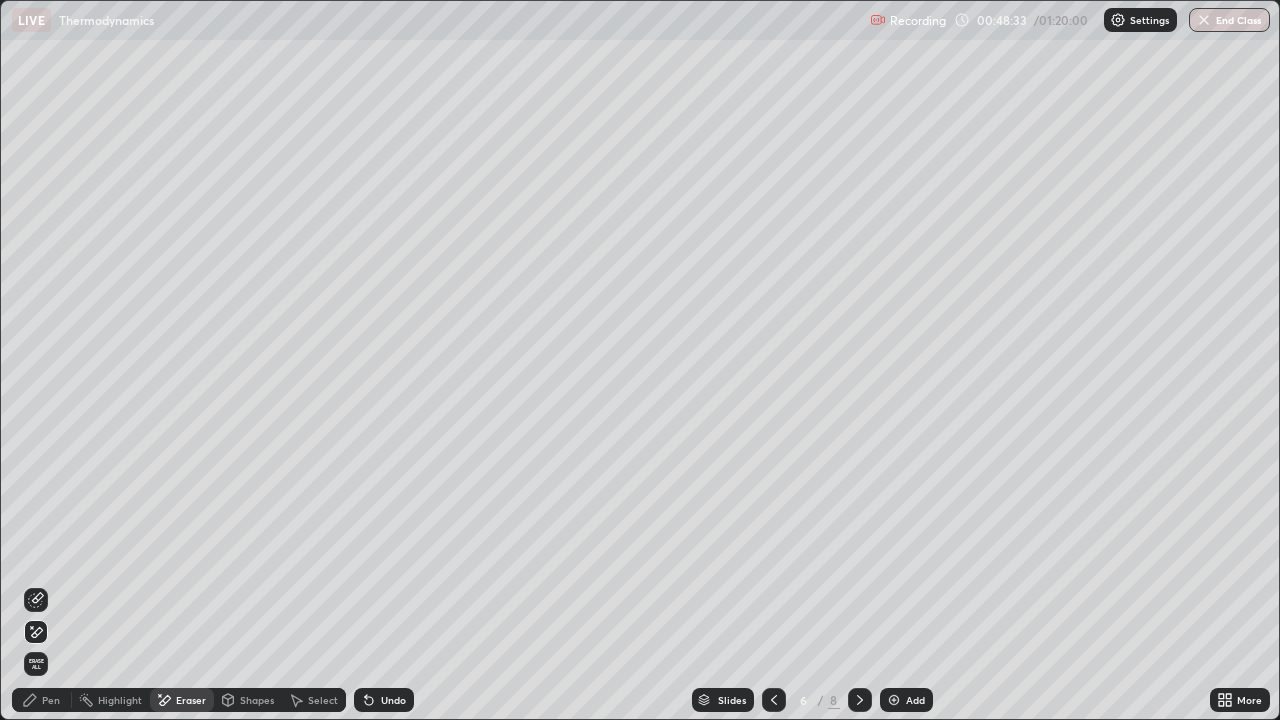 click on "Pen" at bounding box center (51, 700) 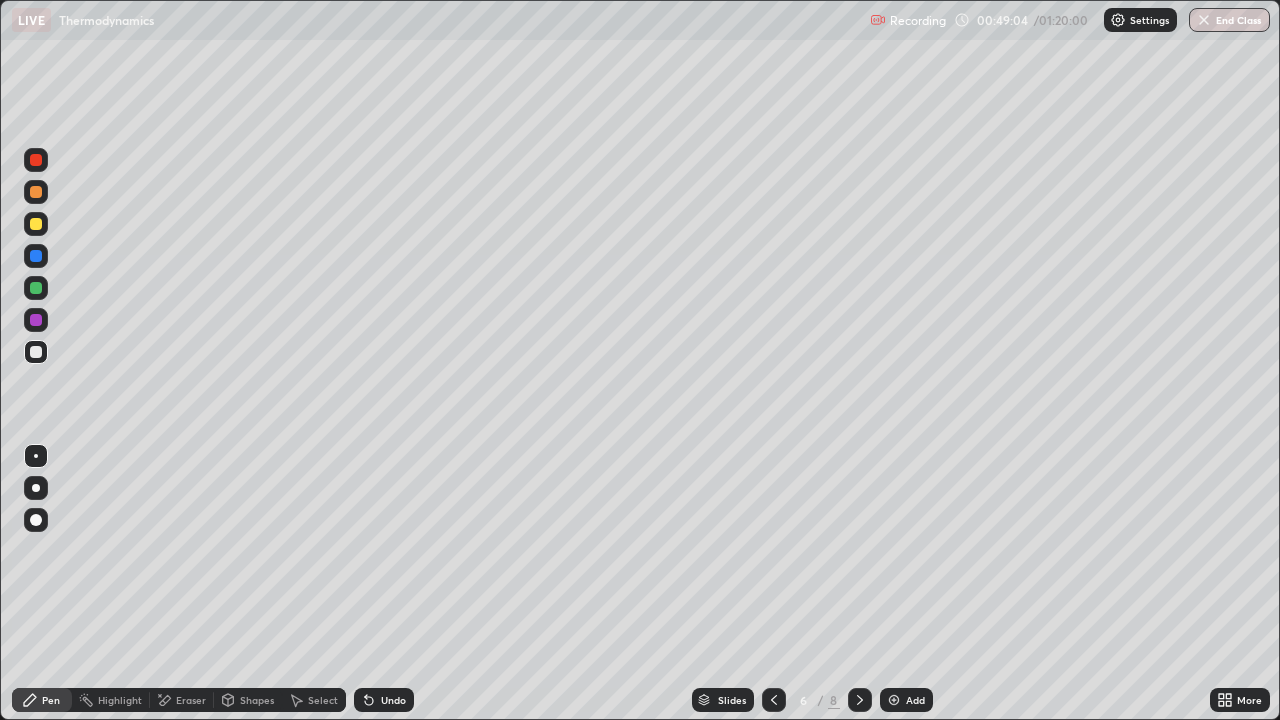 click on "Eraser" at bounding box center (191, 700) 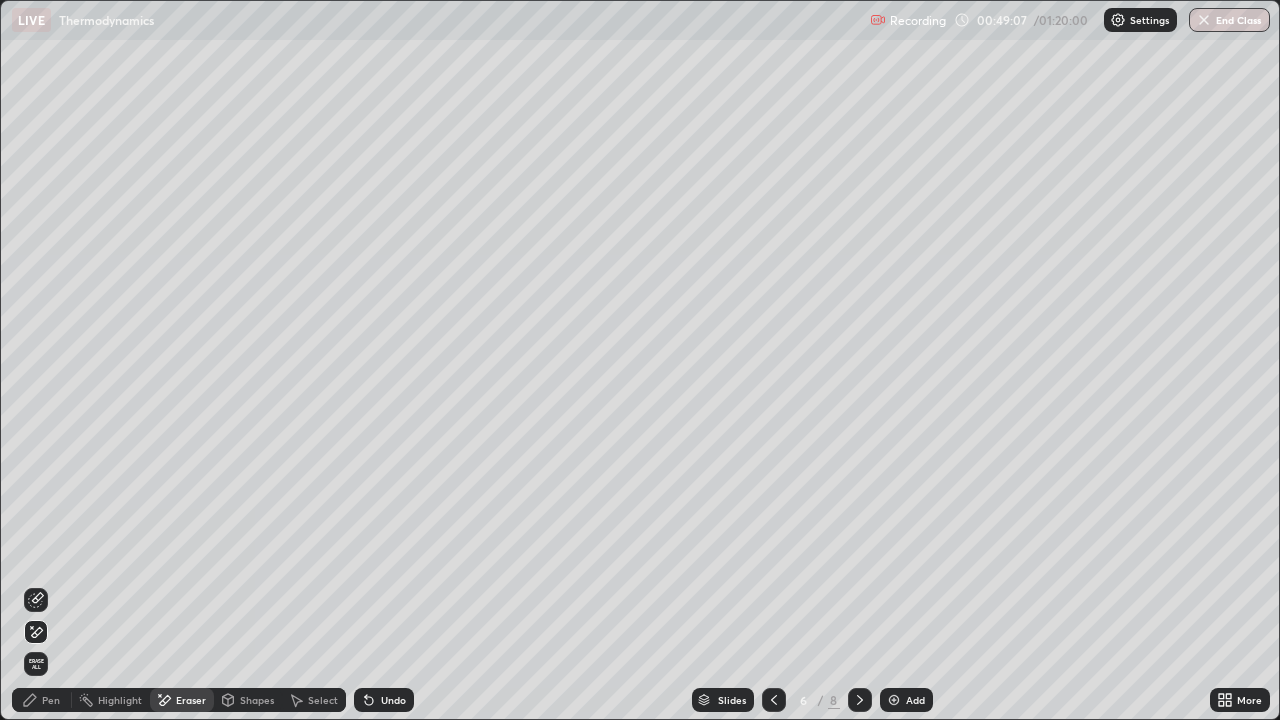 click on "Pen" at bounding box center (51, 700) 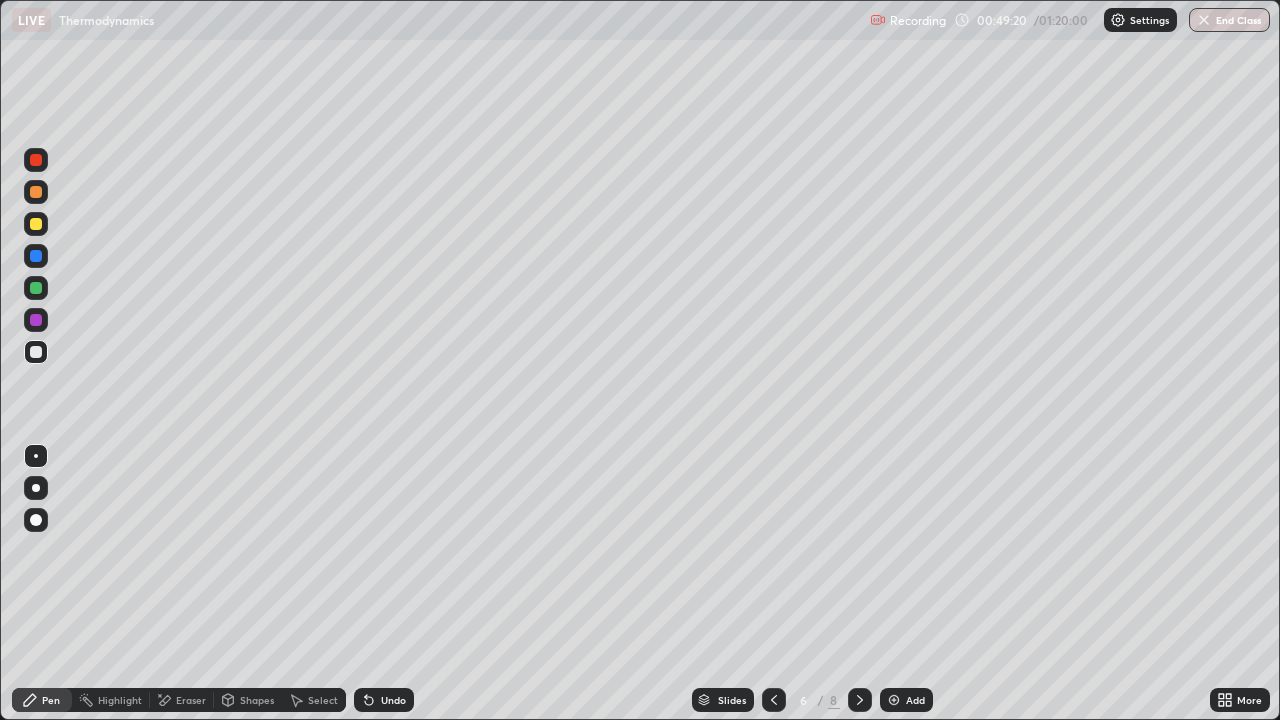 click on "Eraser" at bounding box center [191, 700] 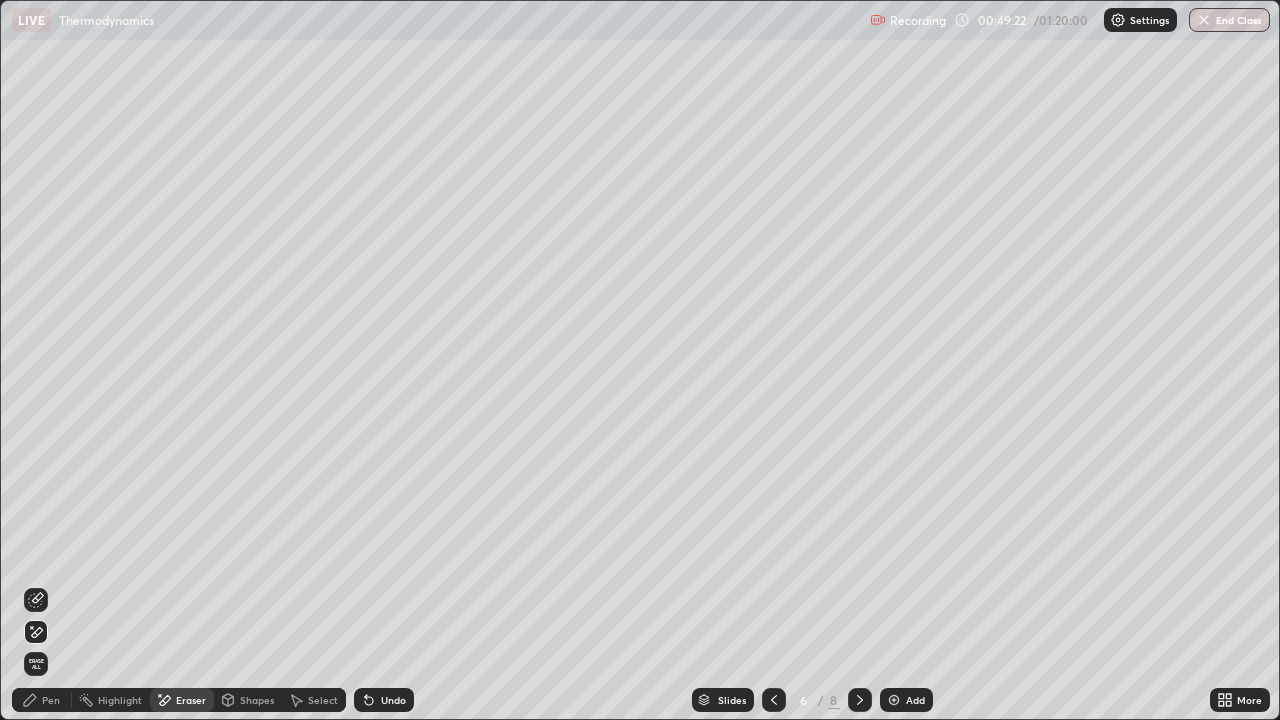 click on "Pen" at bounding box center (51, 700) 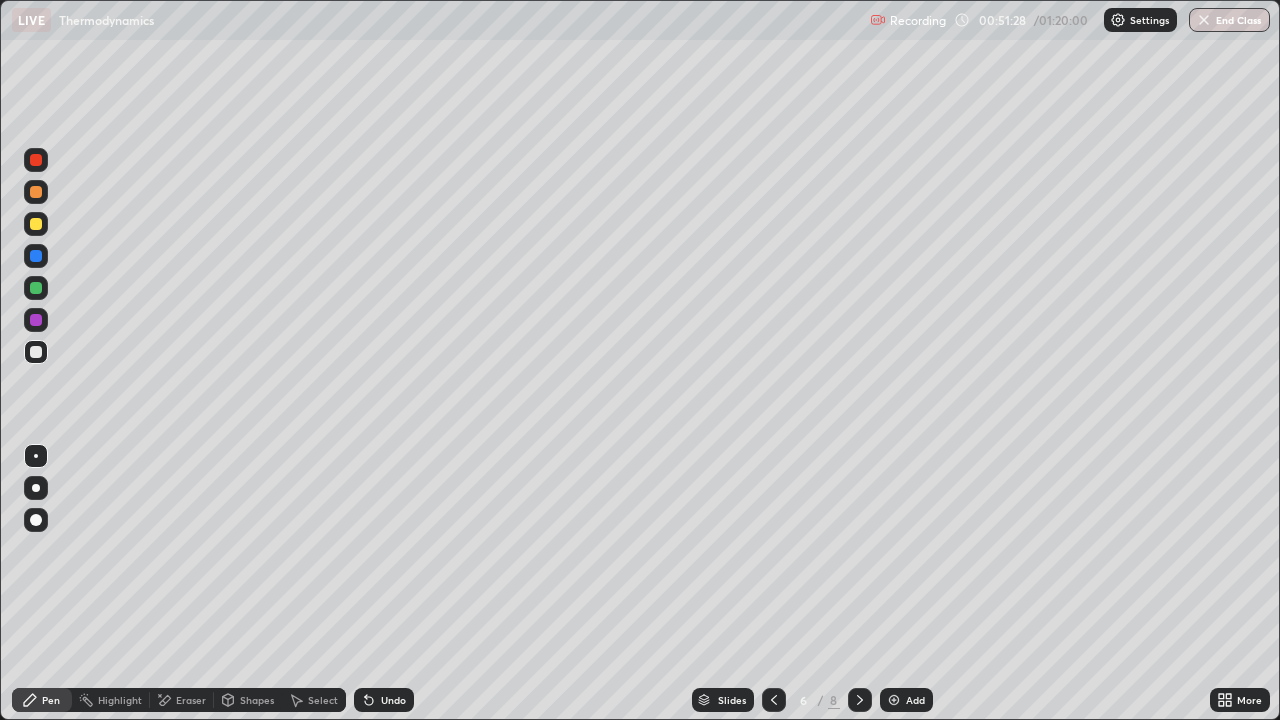 click at bounding box center (894, 700) 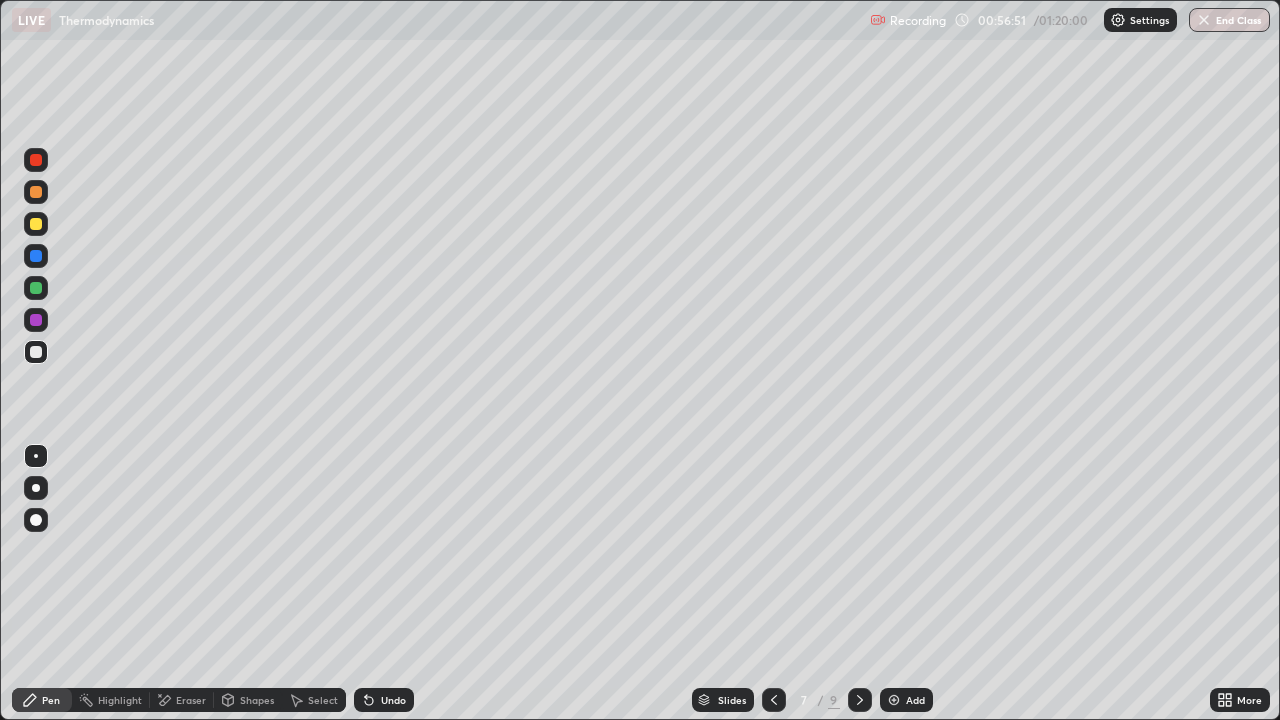 click on "Add" at bounding box center [915, 700] 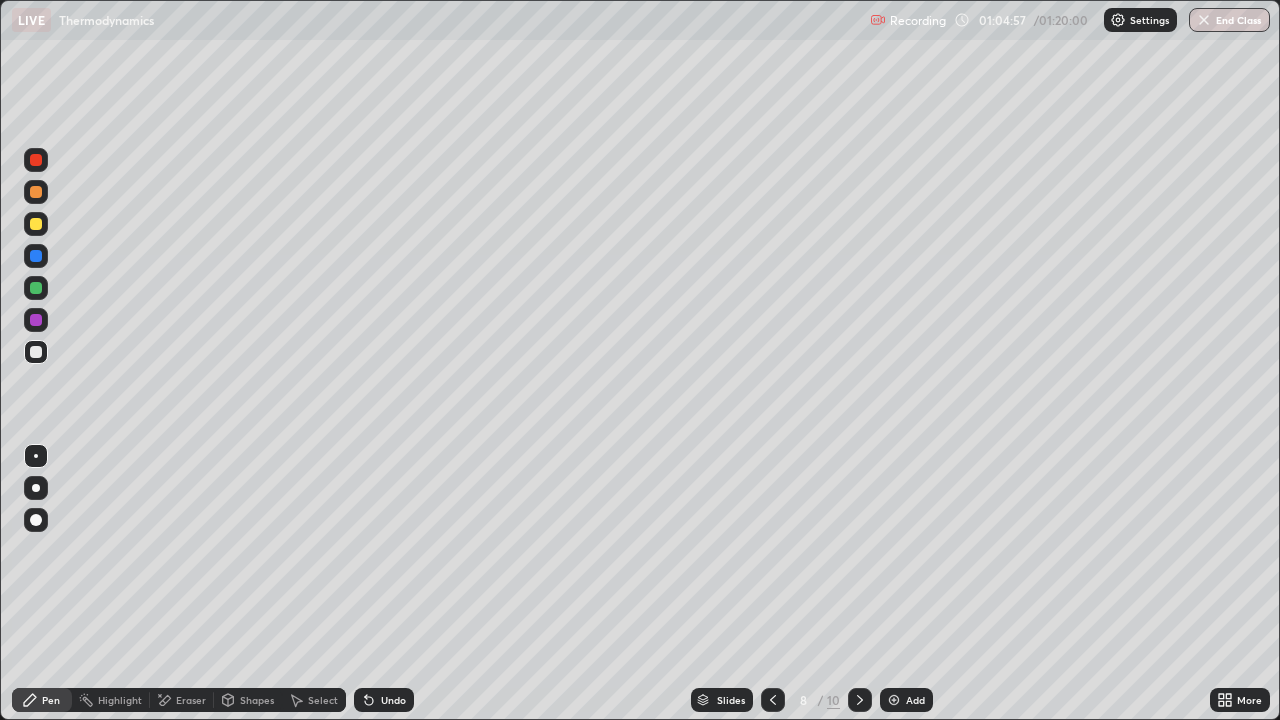 click 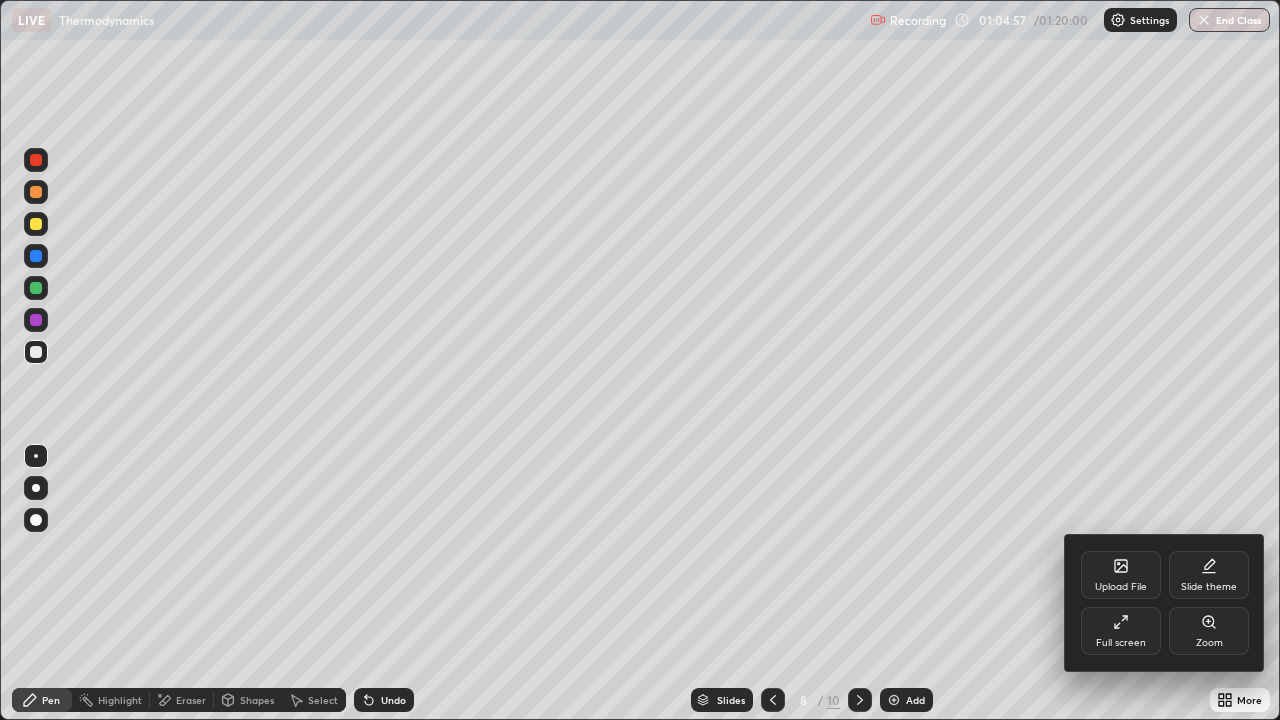 click on "Full screen" at bounding box center (1121, 643) 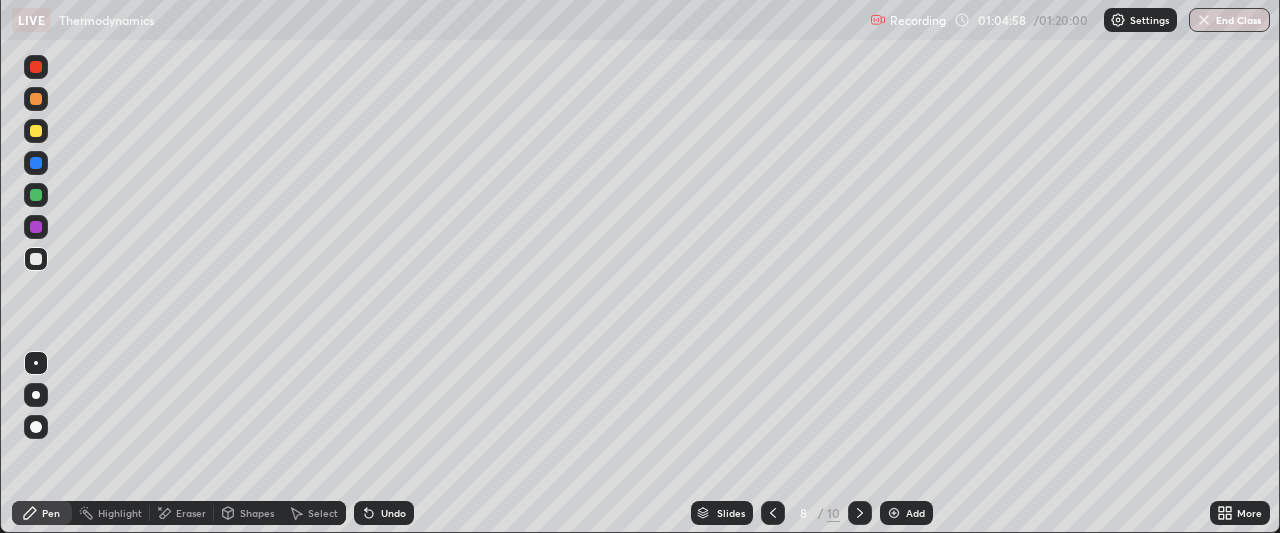 scroll, scrollTop: 533, scrollLeft: 1280, axis: both 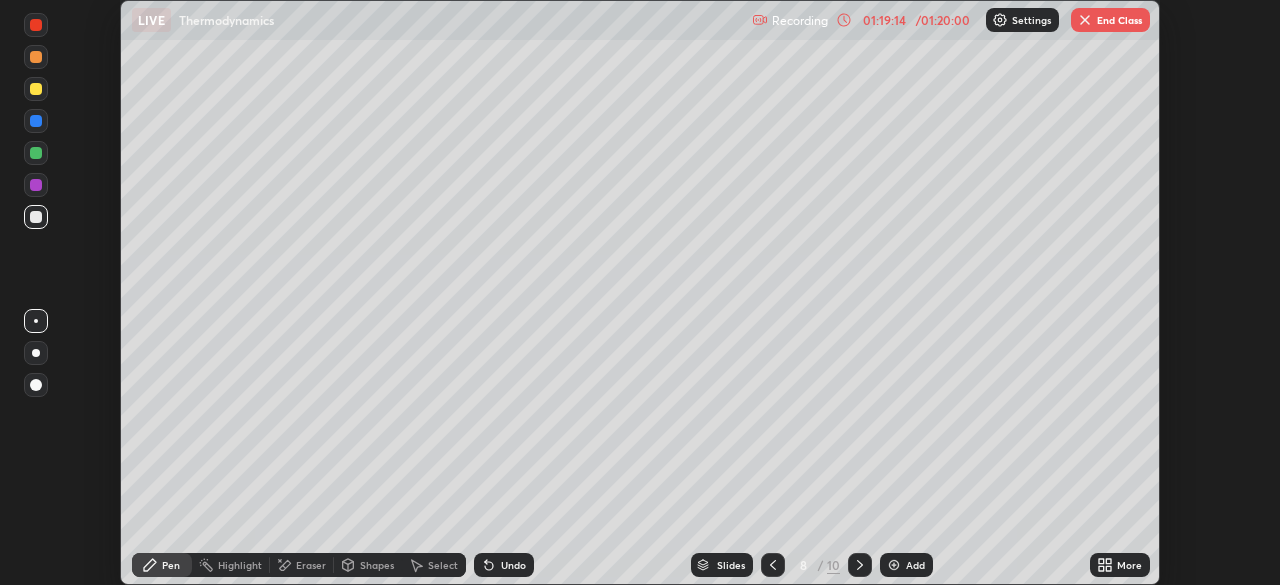 click on "End Class" at bounding box center (1110, 20) 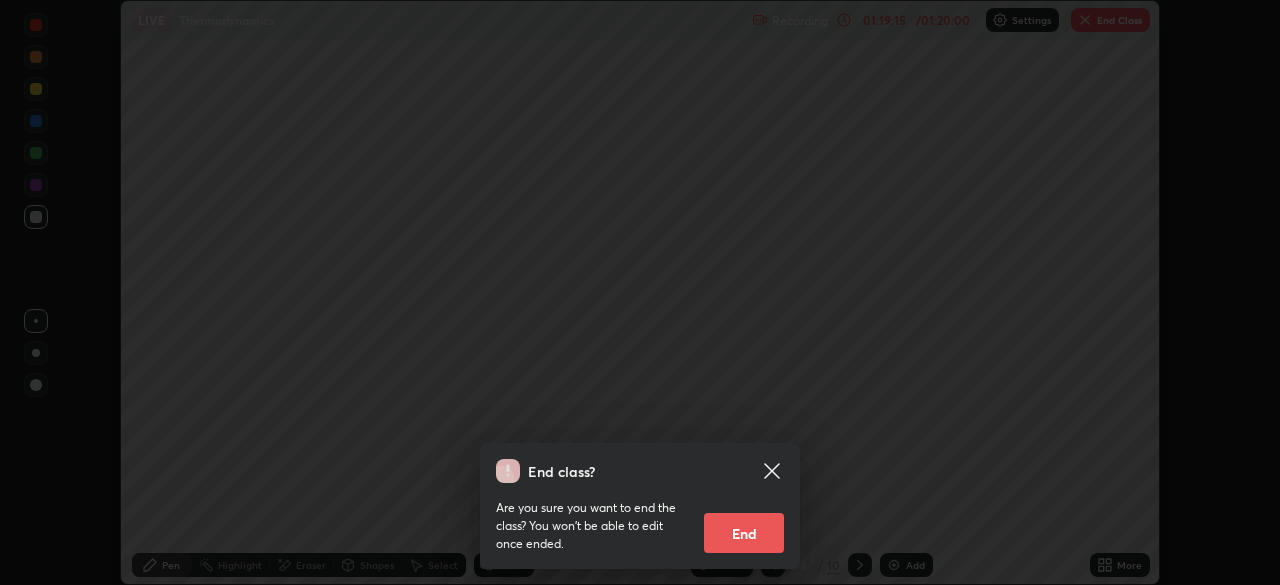 click on "End" at bounding box center [744, 533] 